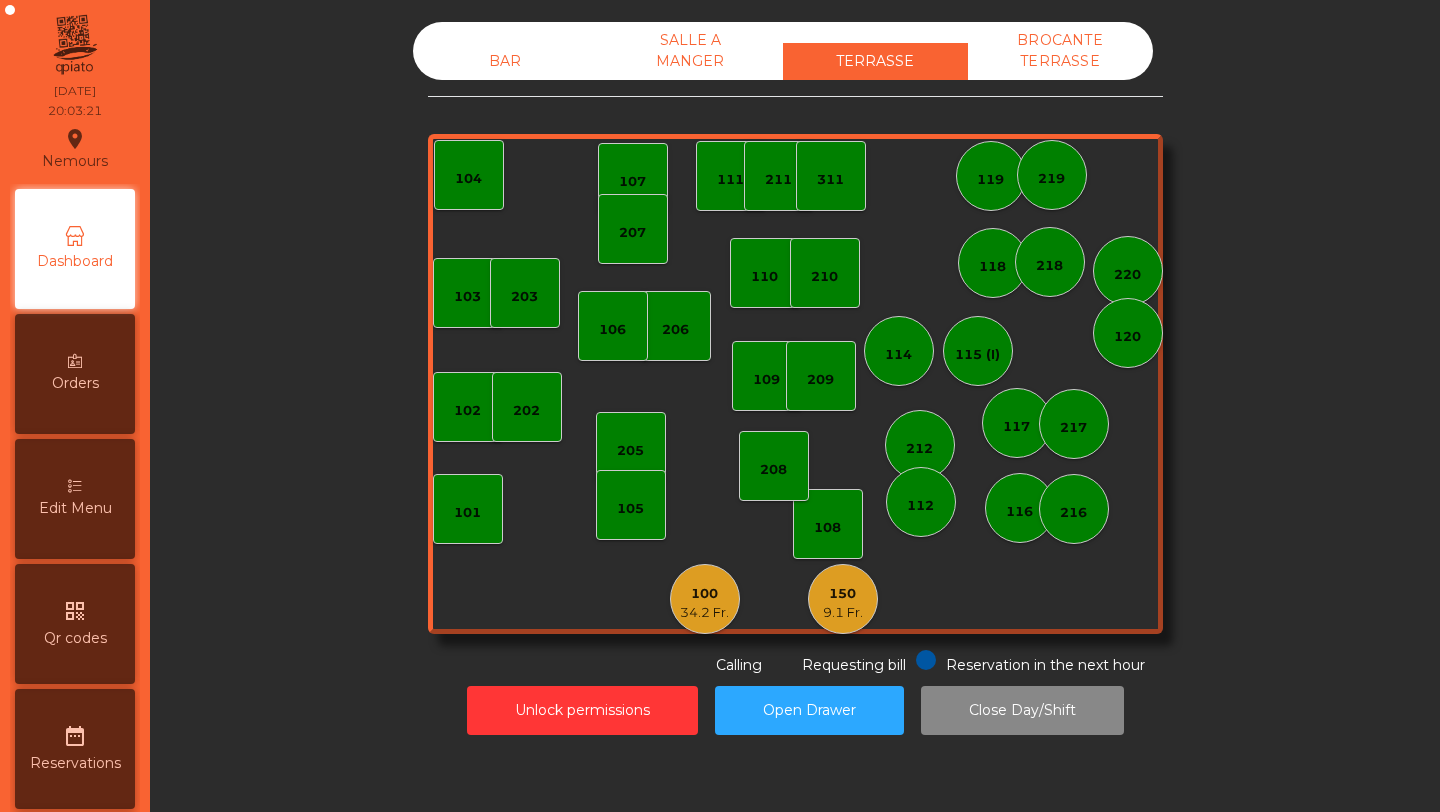 scroll, scrollTop: 0, scrollLeft: 0, axis: both 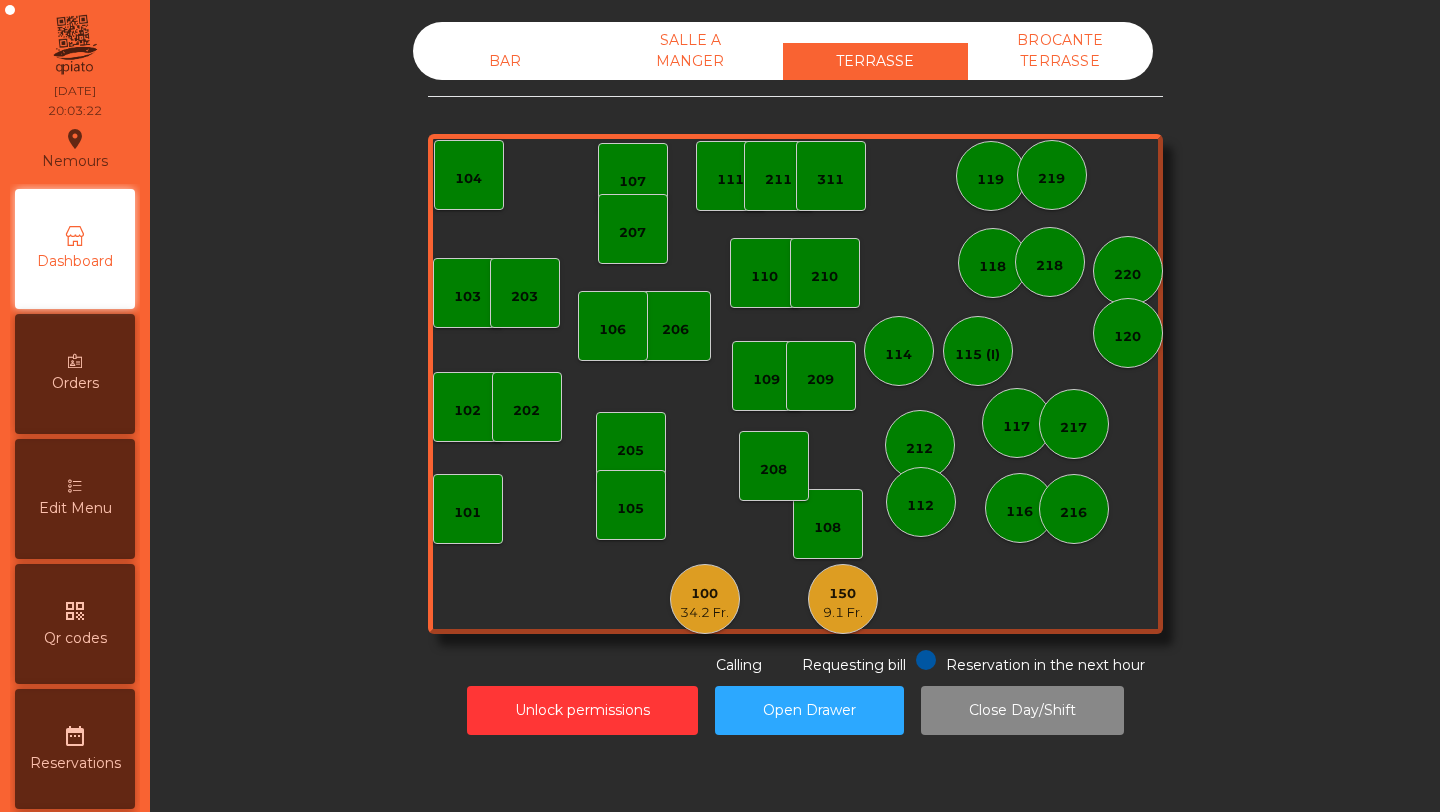 click on "100" 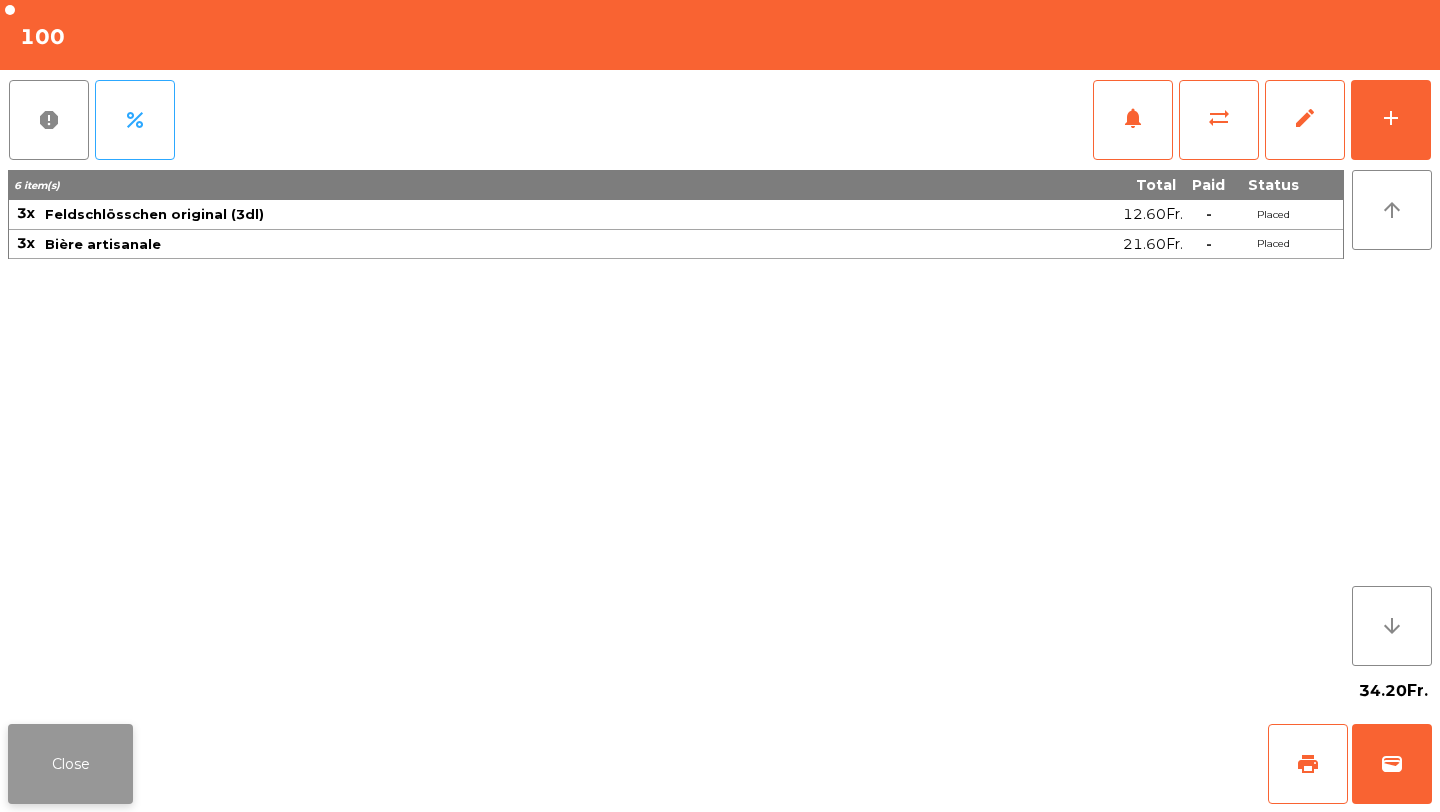 click on "Close" 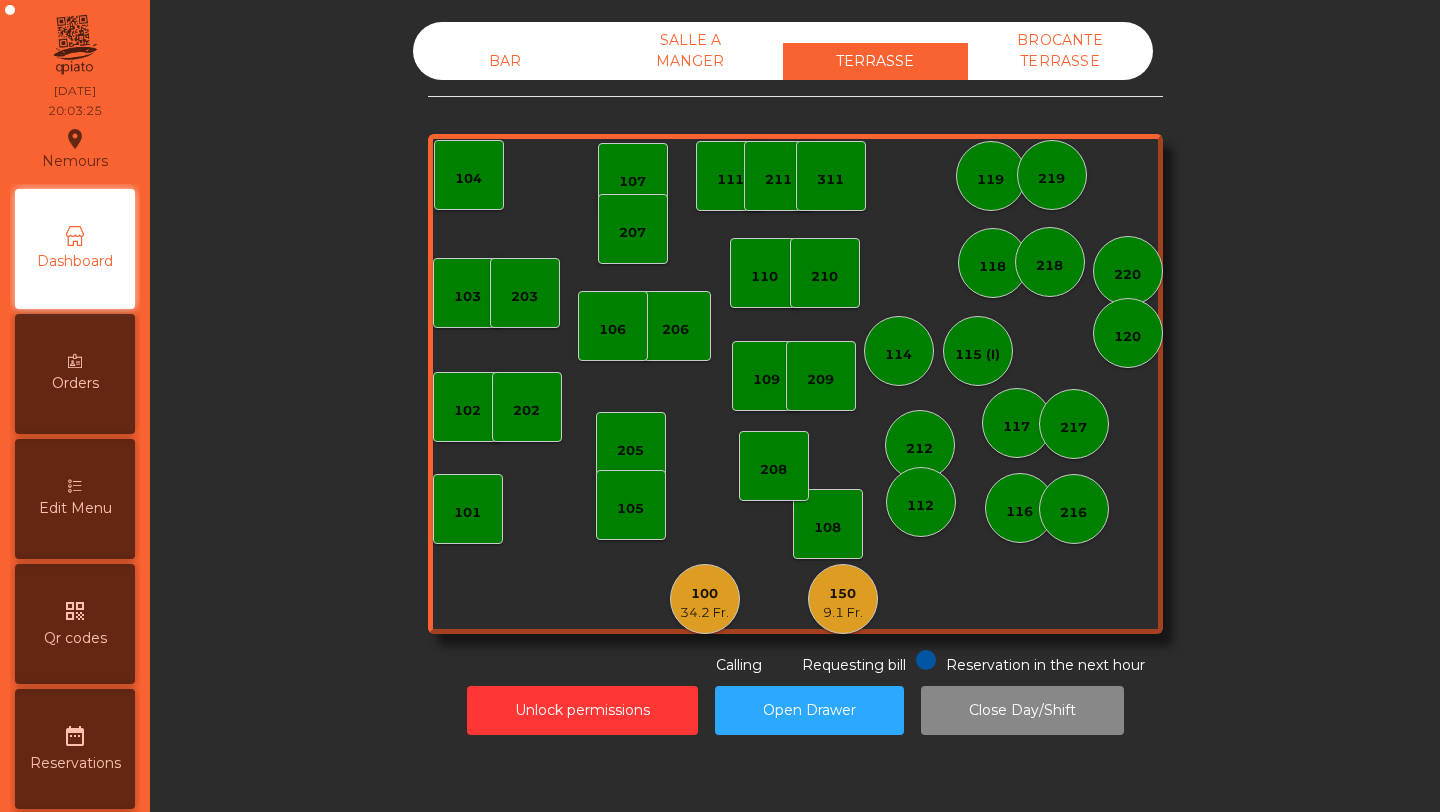 click on "9.1 Fr." 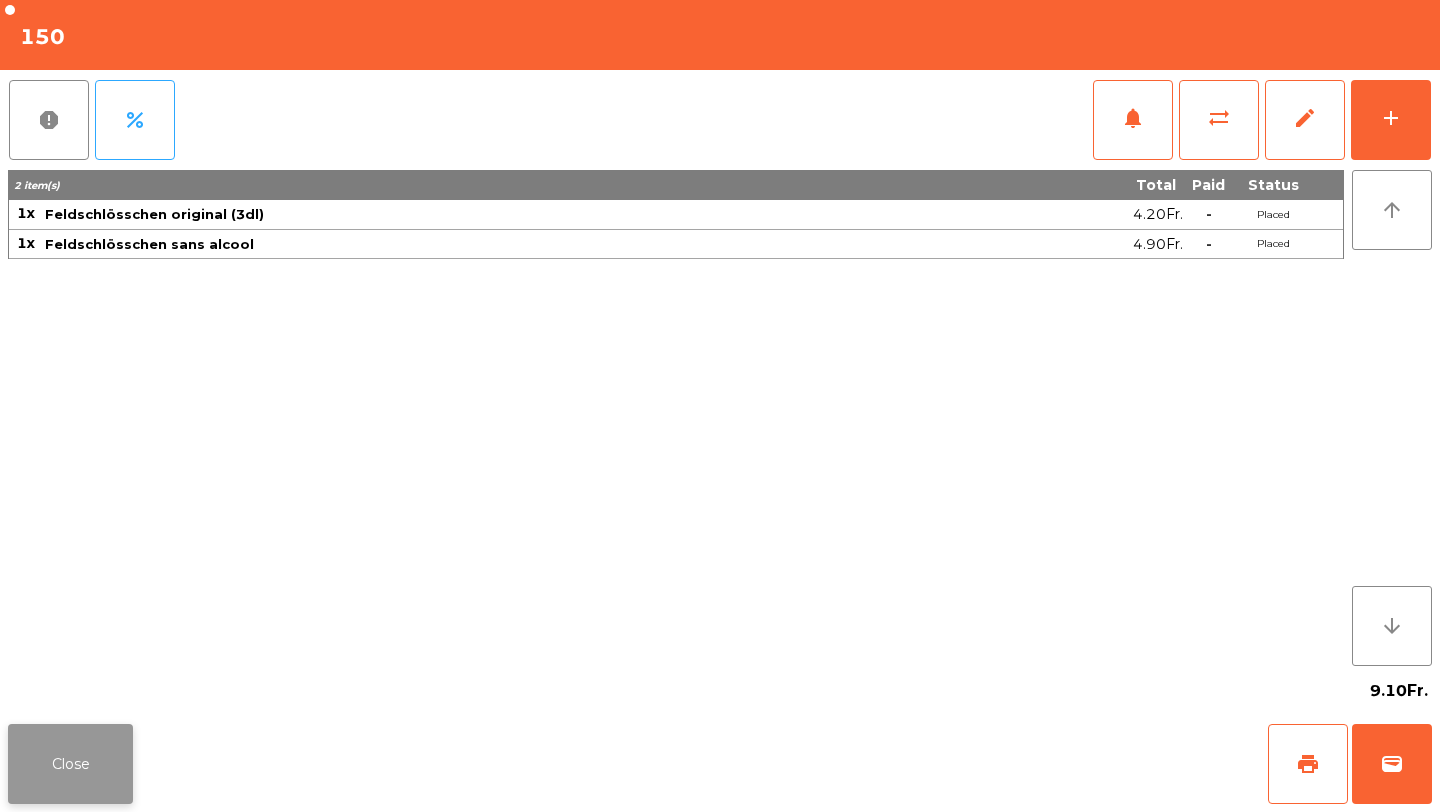 click on "Close" 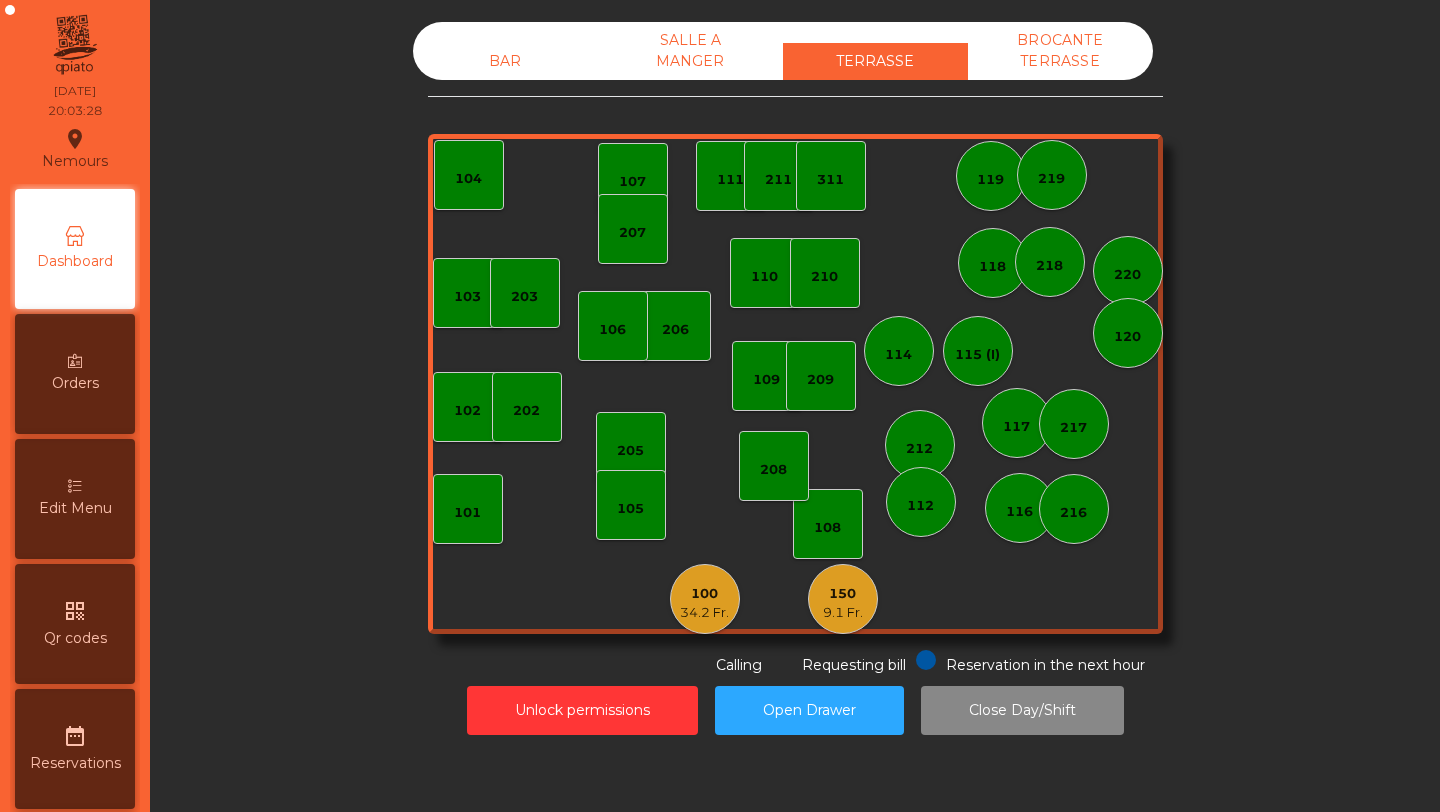 click on "SALLE A MANGER" 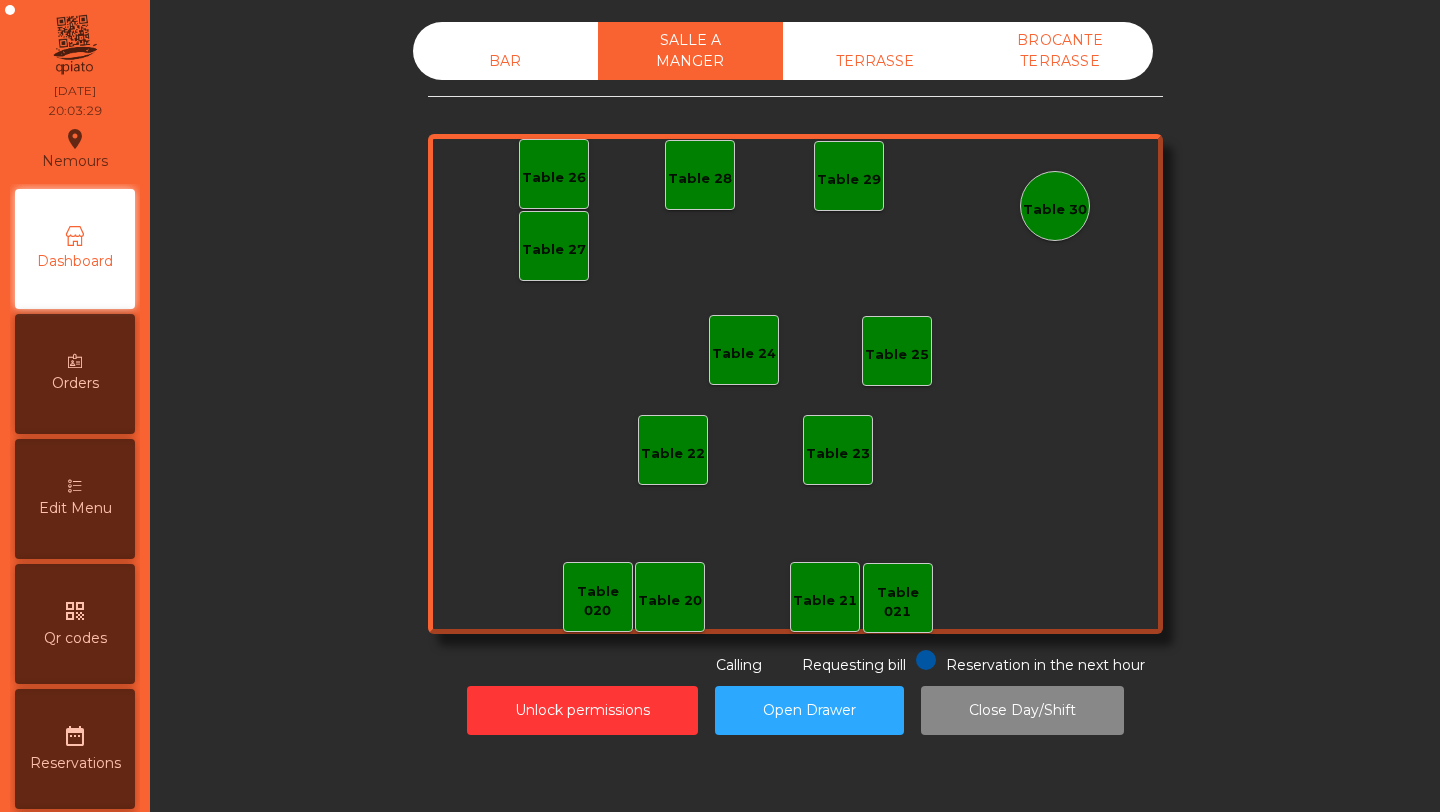 click on "BROCANTE TERRASSE" 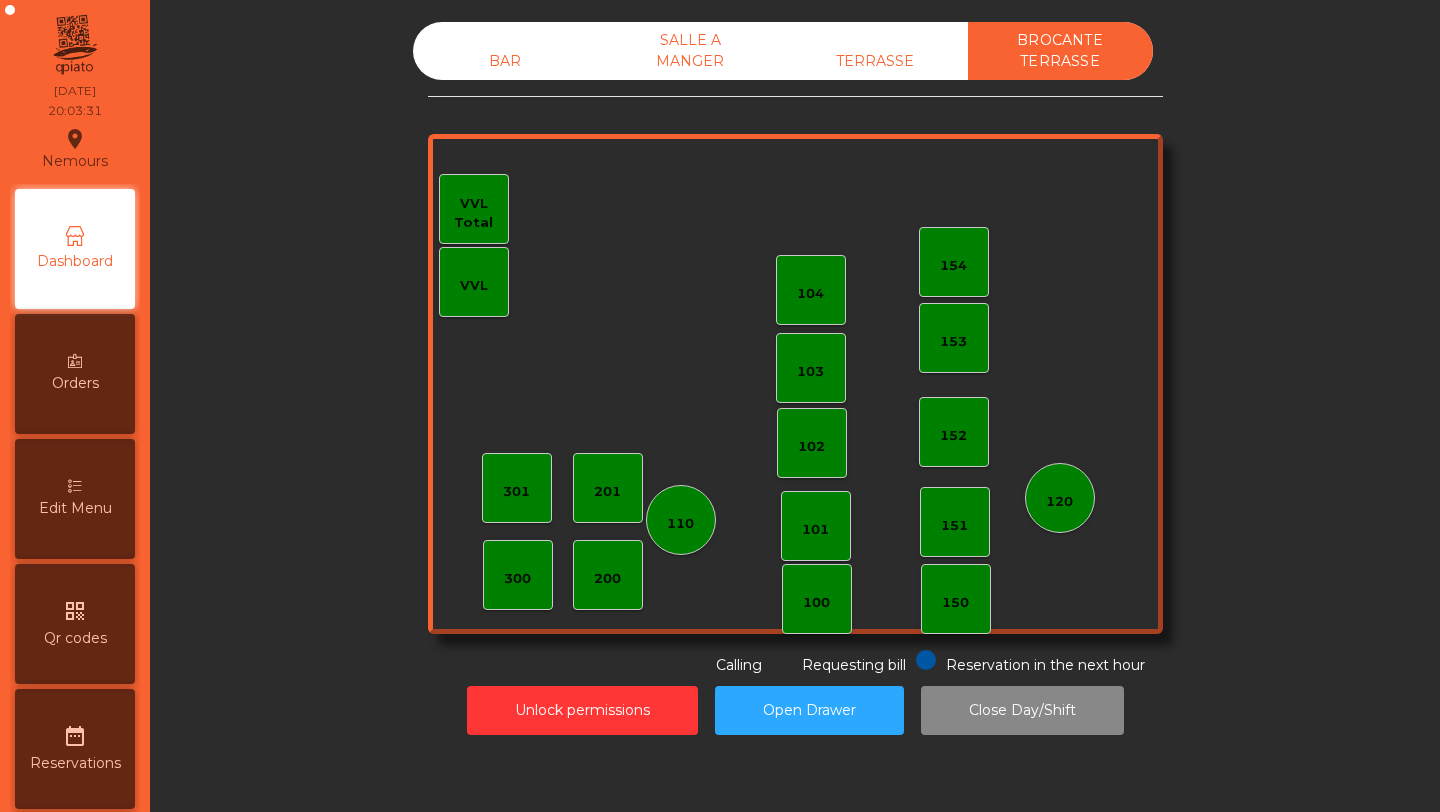 click on "BAR" 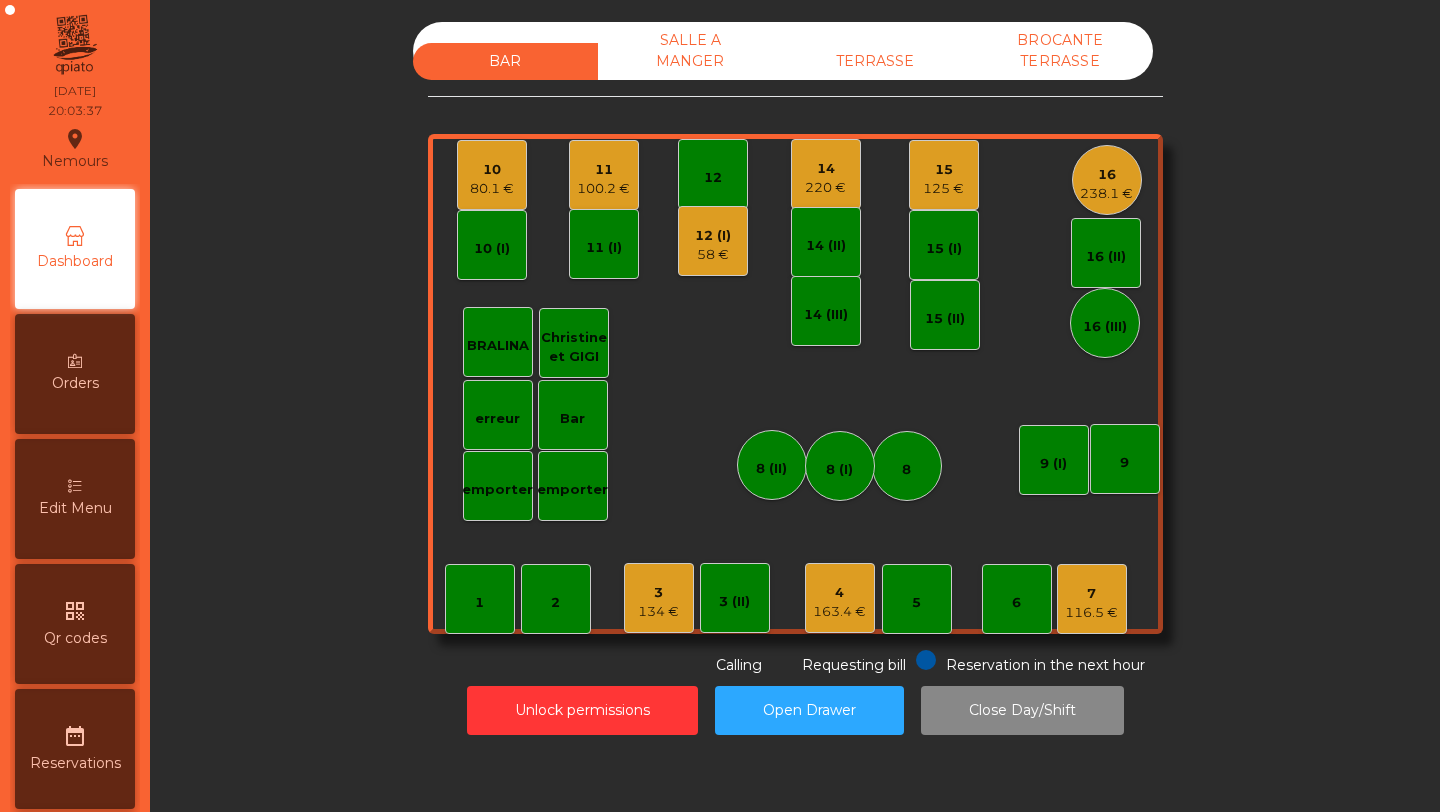 scroll, scrollTop: 0, scrollLeft: 0, axis: both 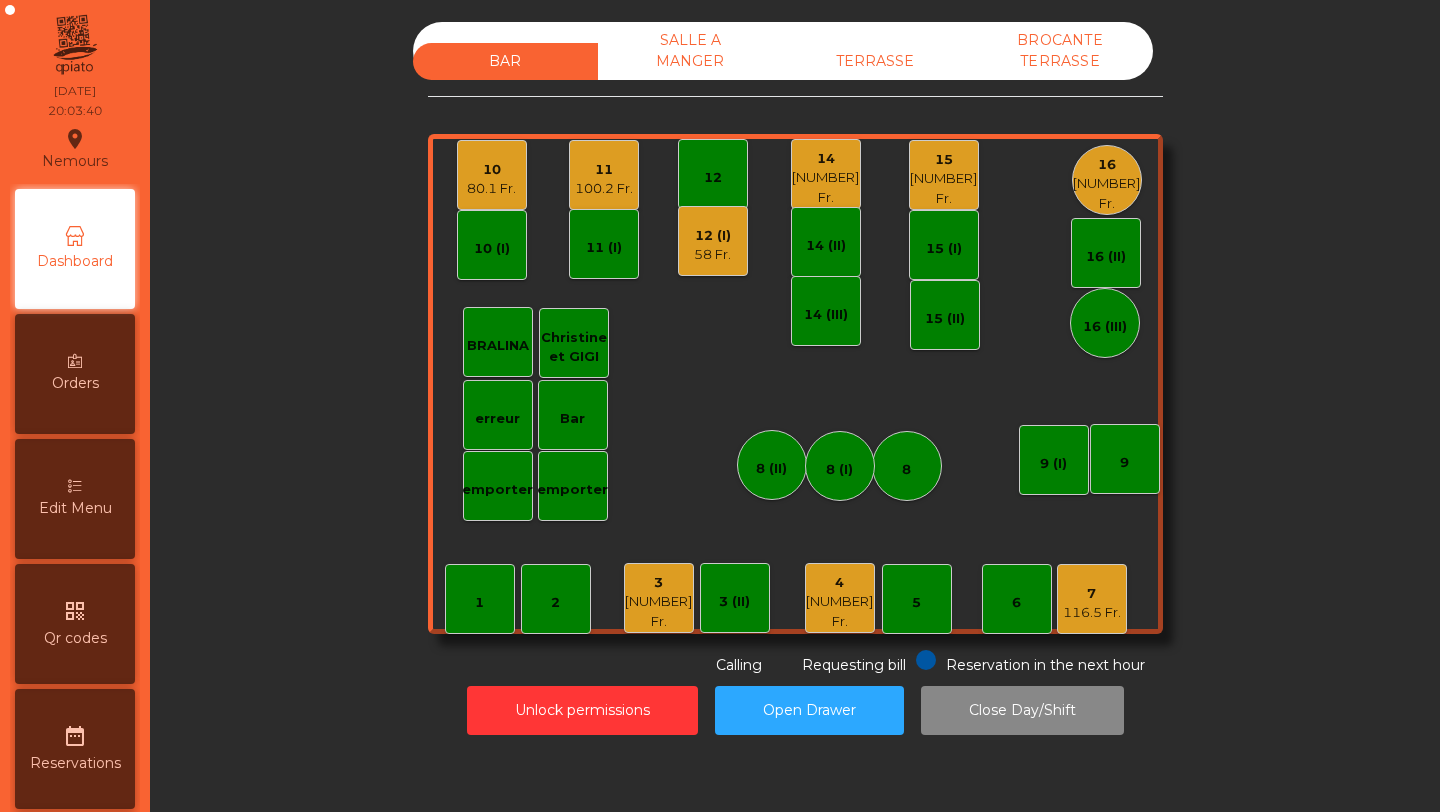 click on "100.2 Fr." 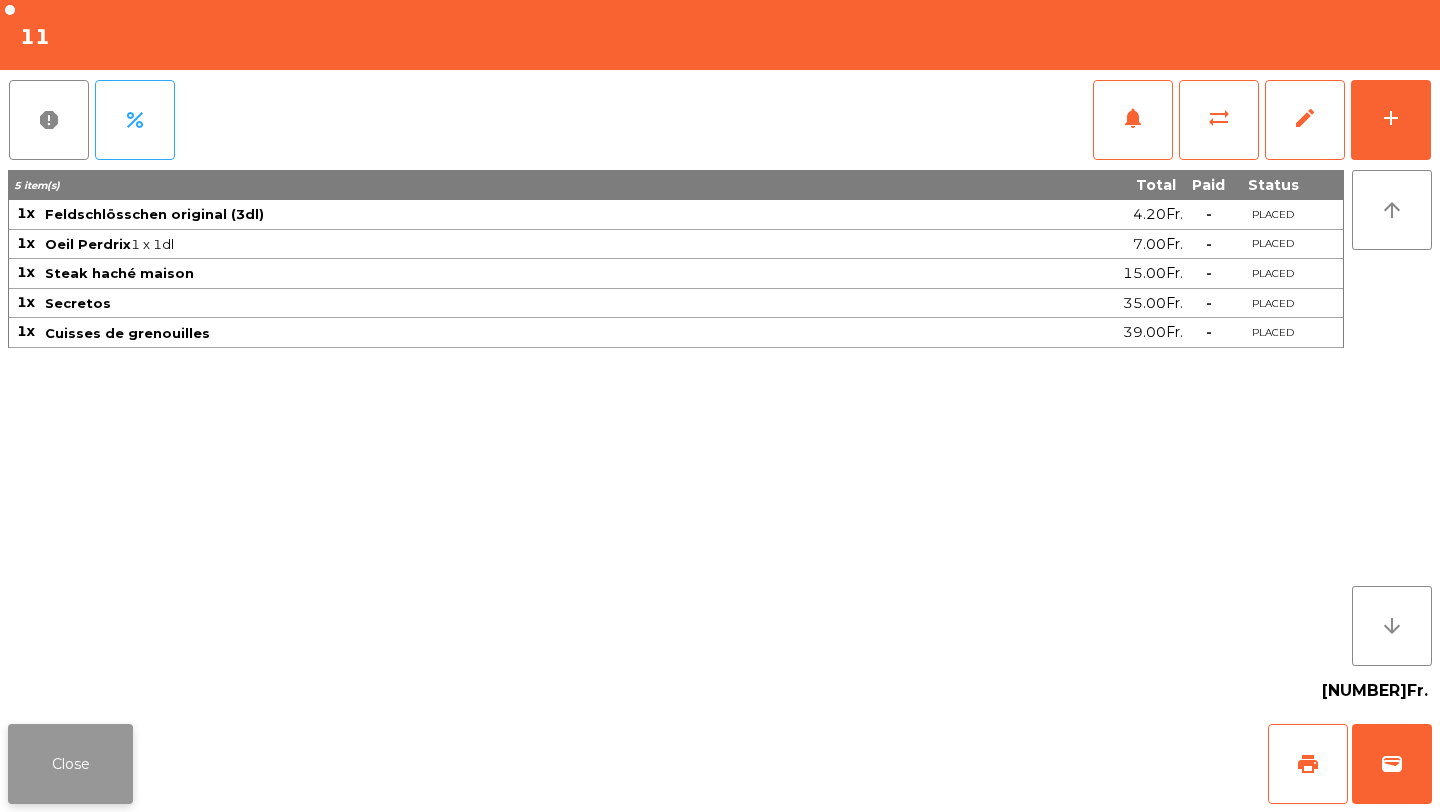 click on "Close" 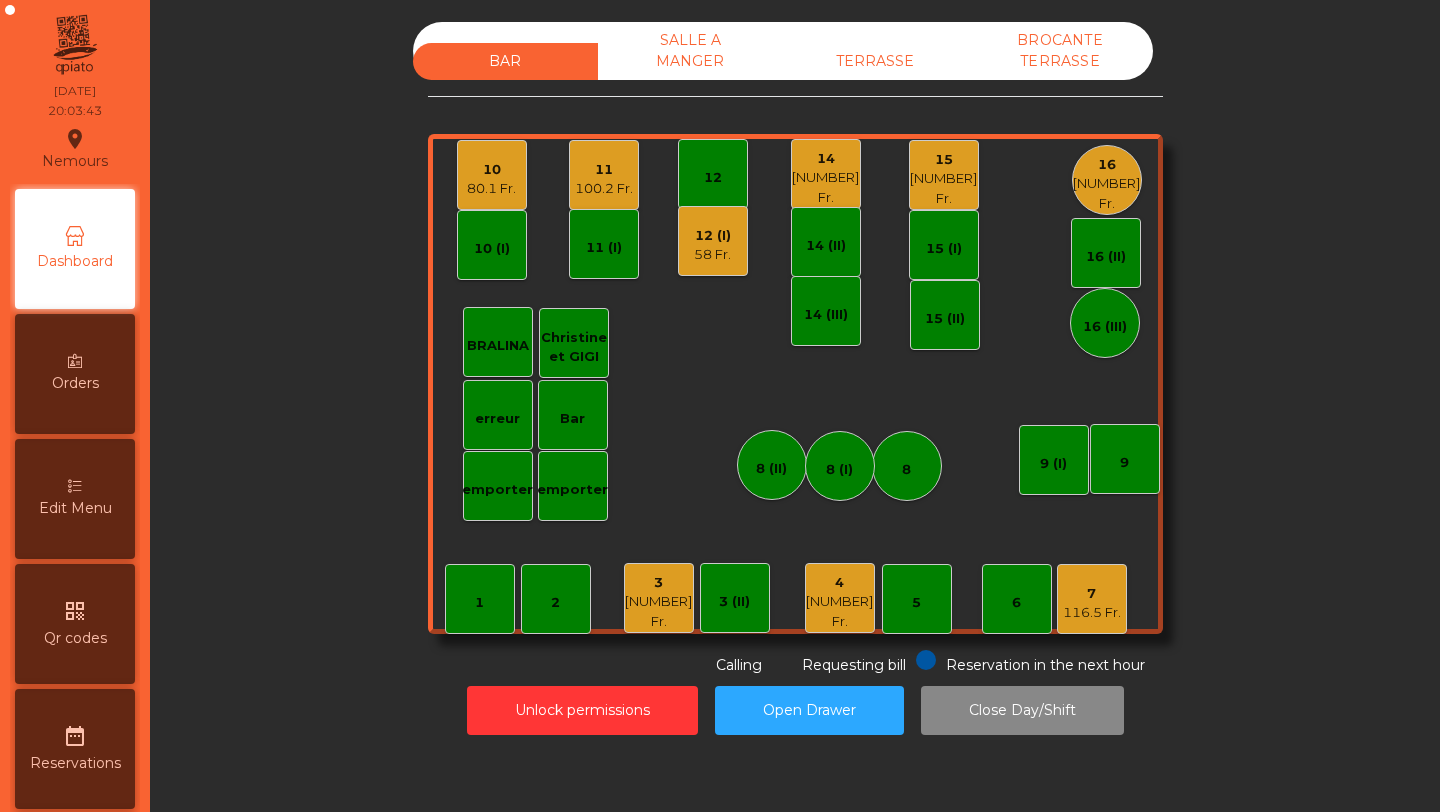 click on "[NUMBER] Fr." 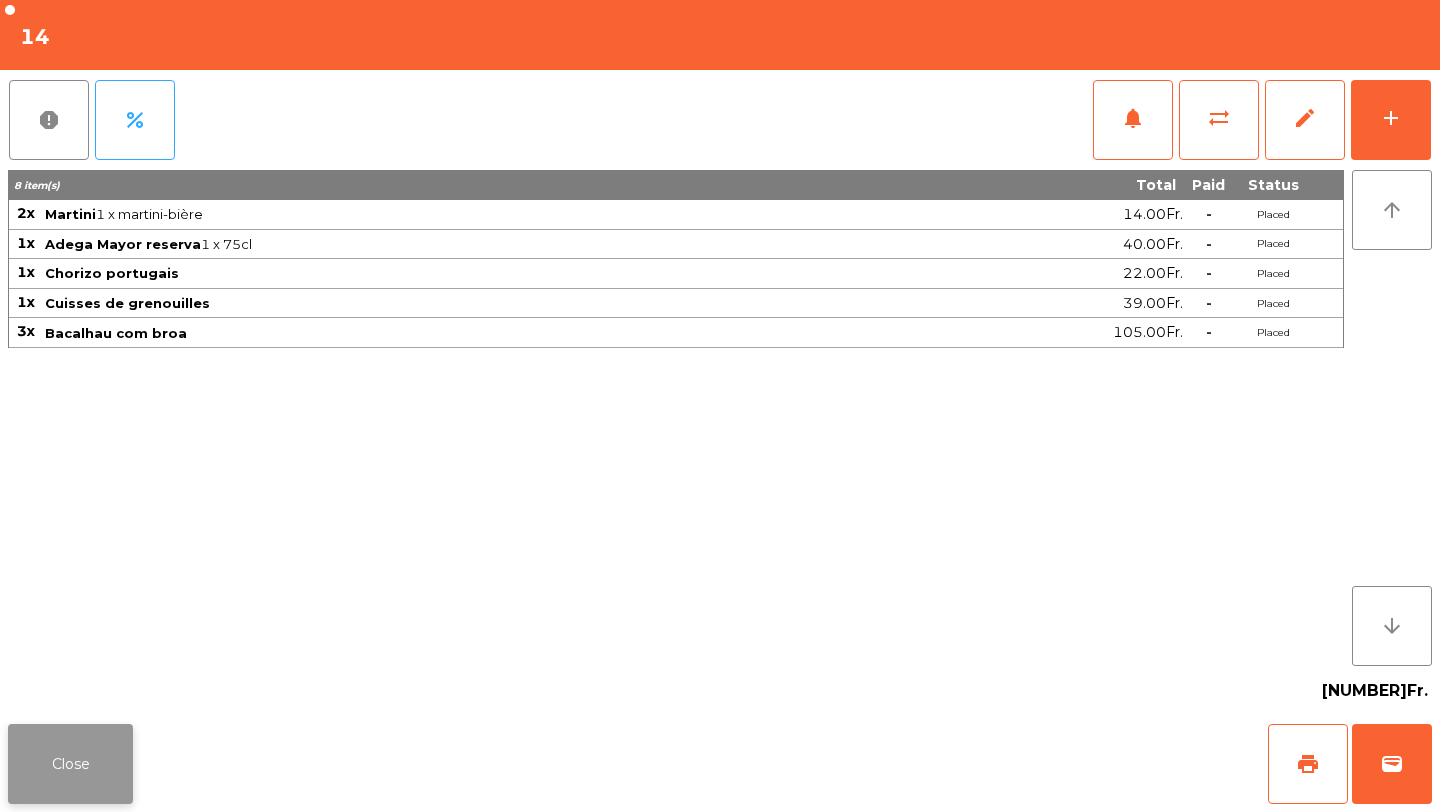click on "Close" 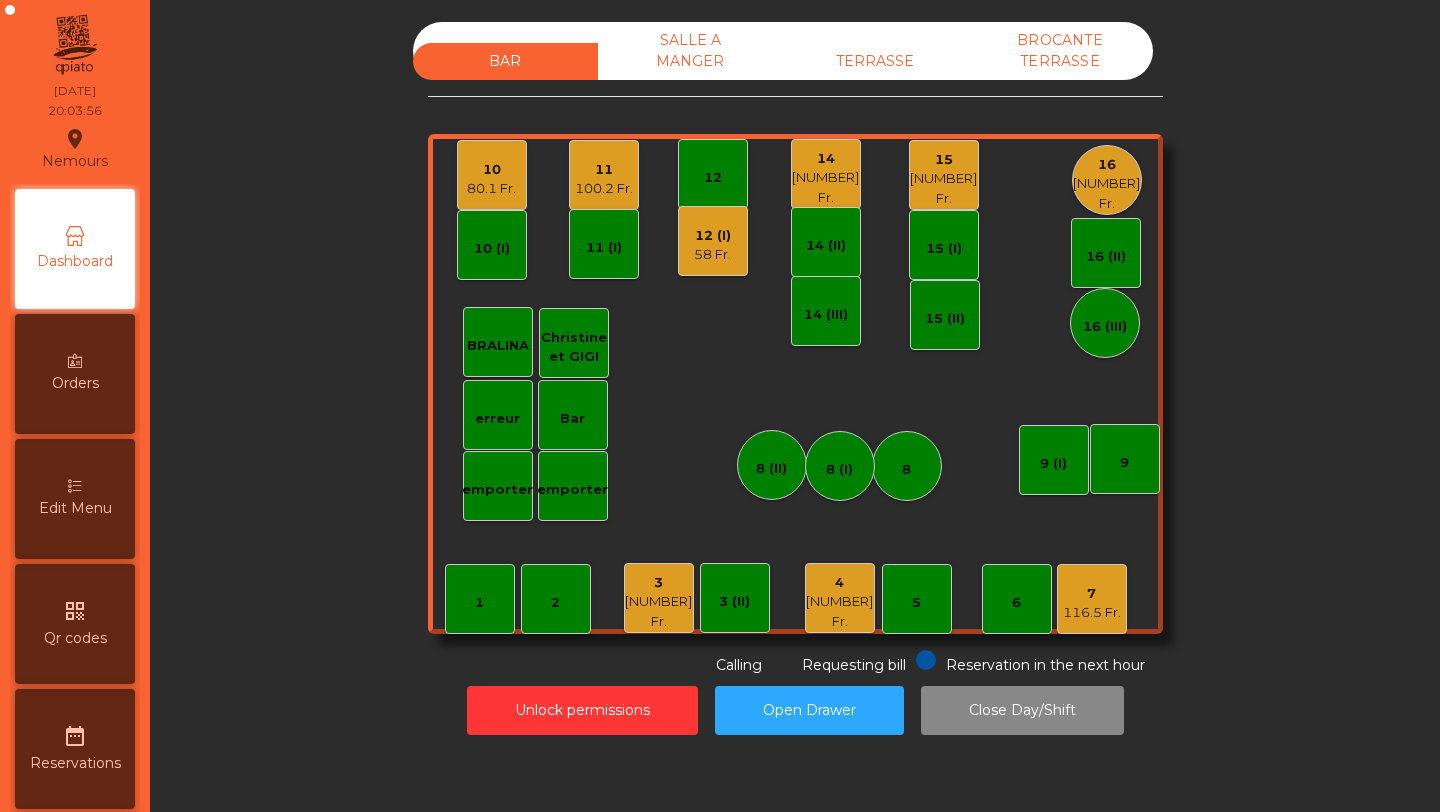 click on "[NUMBER]   [NUMBER] Fr." 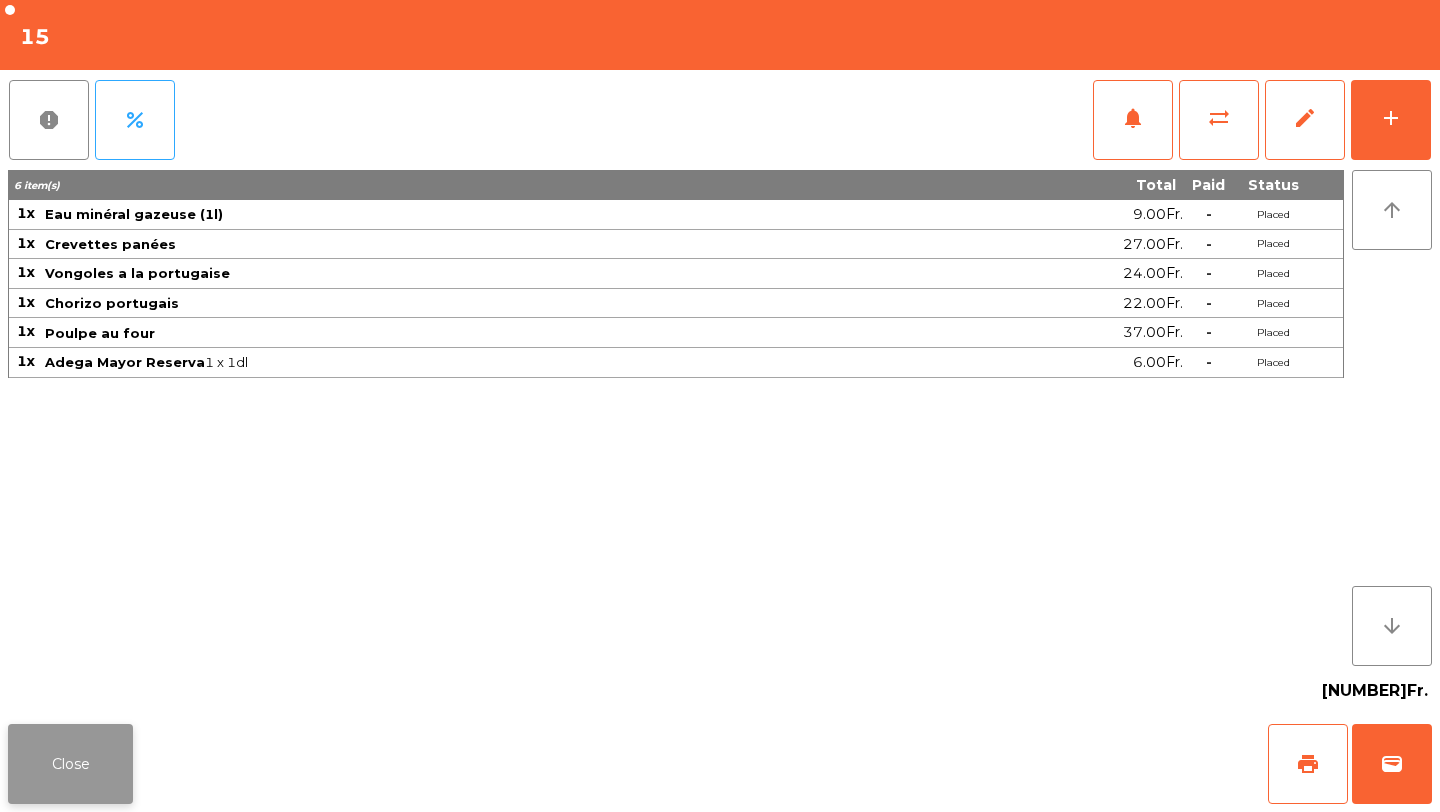 click on "Close" 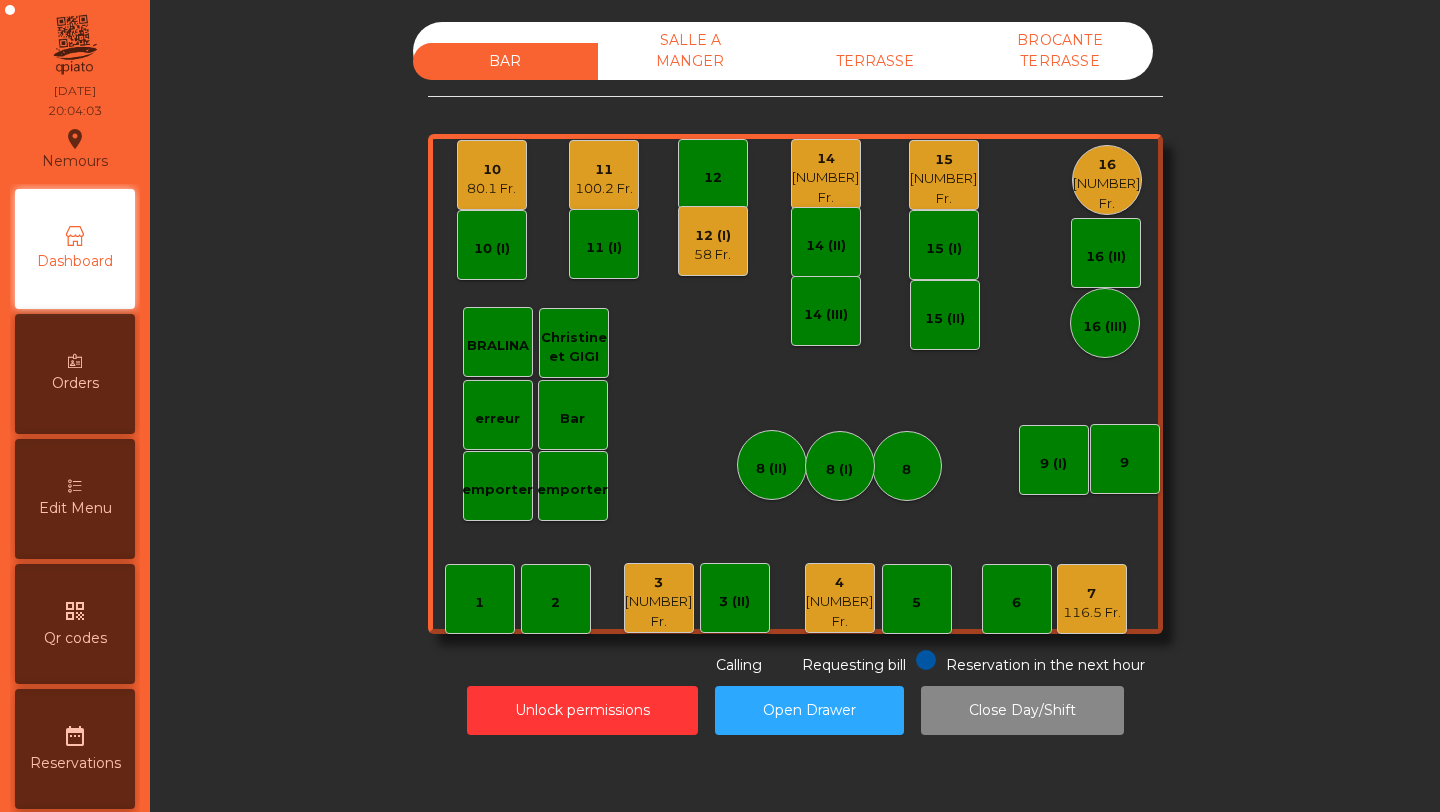 click on "[NUMBER] Fr." 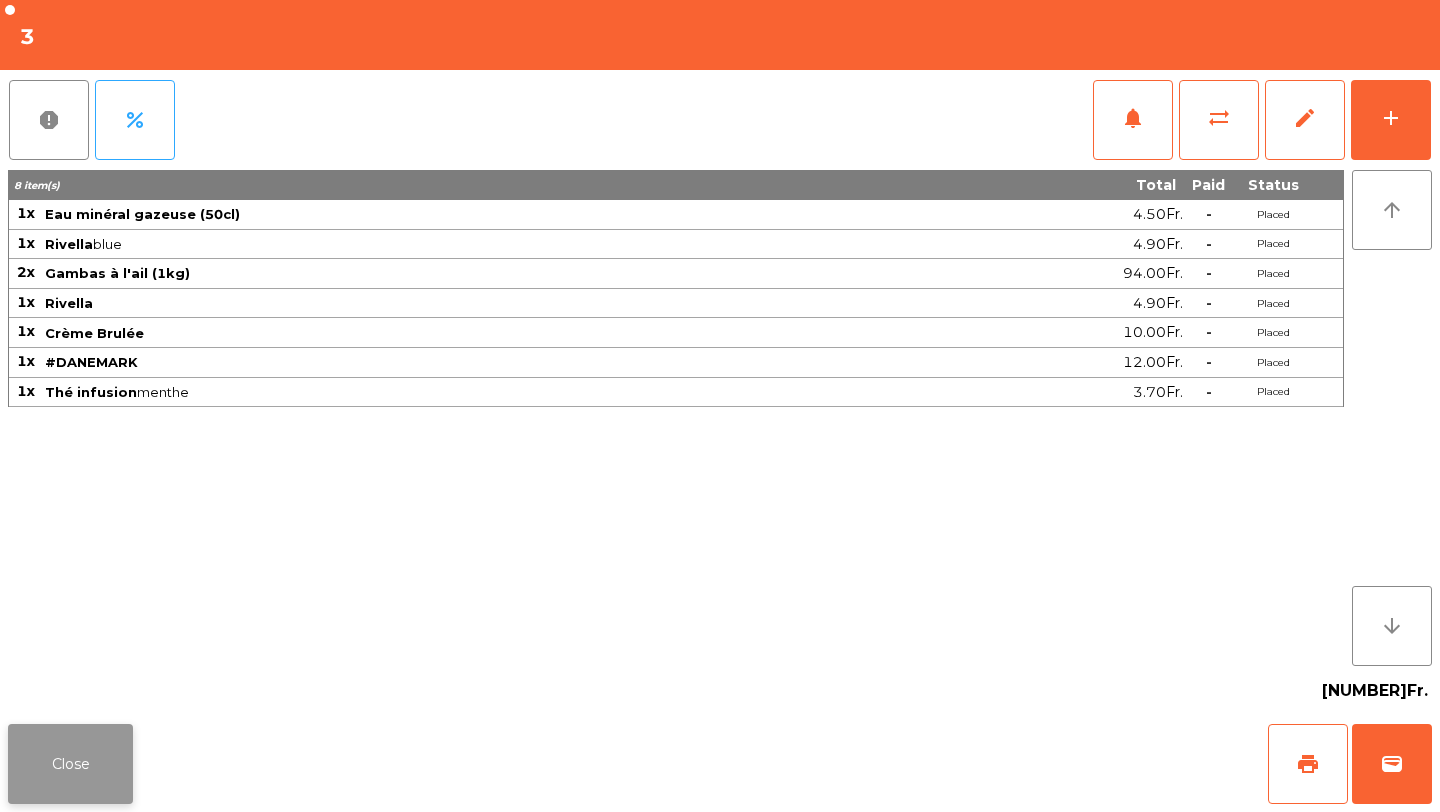 click on "Close" 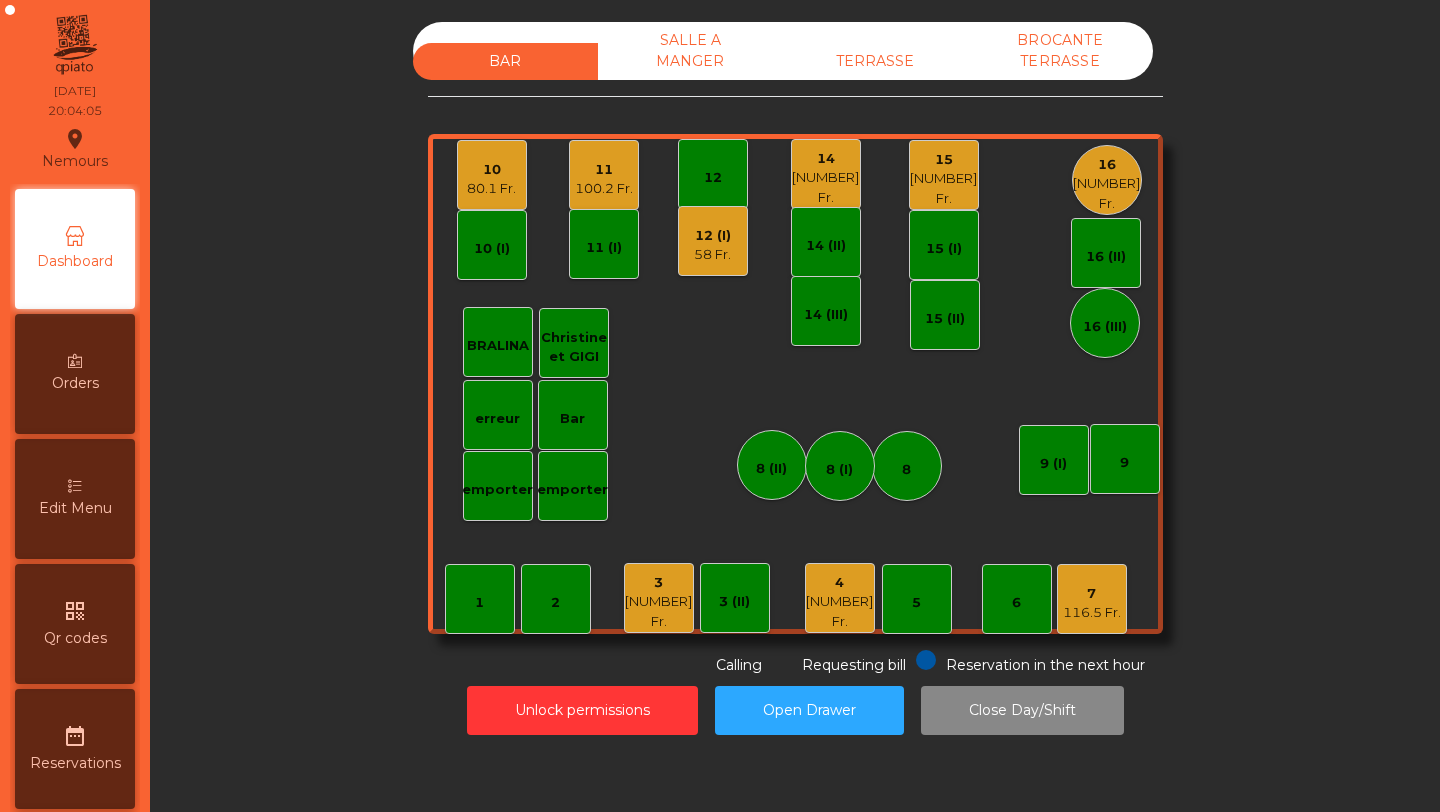 click on "4" 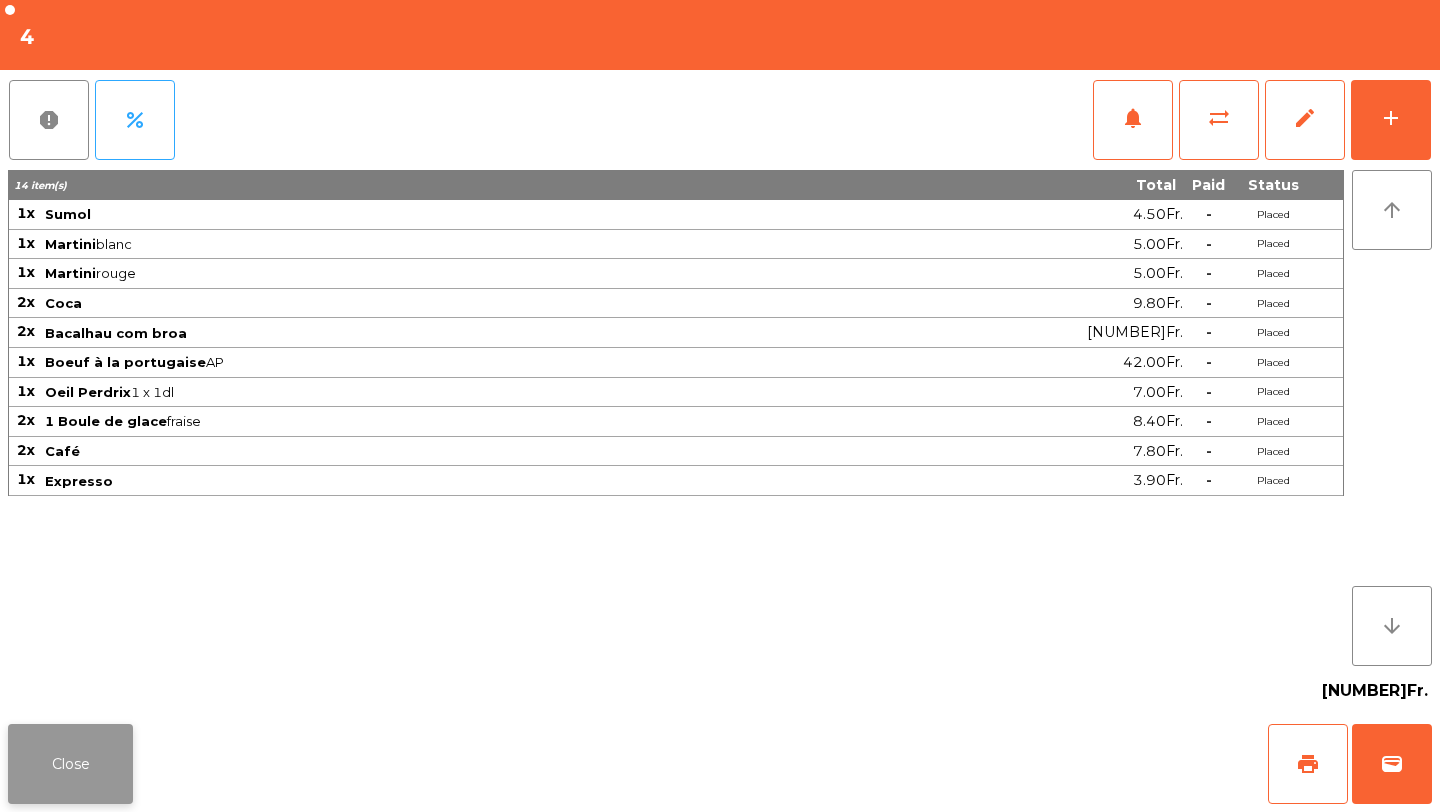 click on "Close" 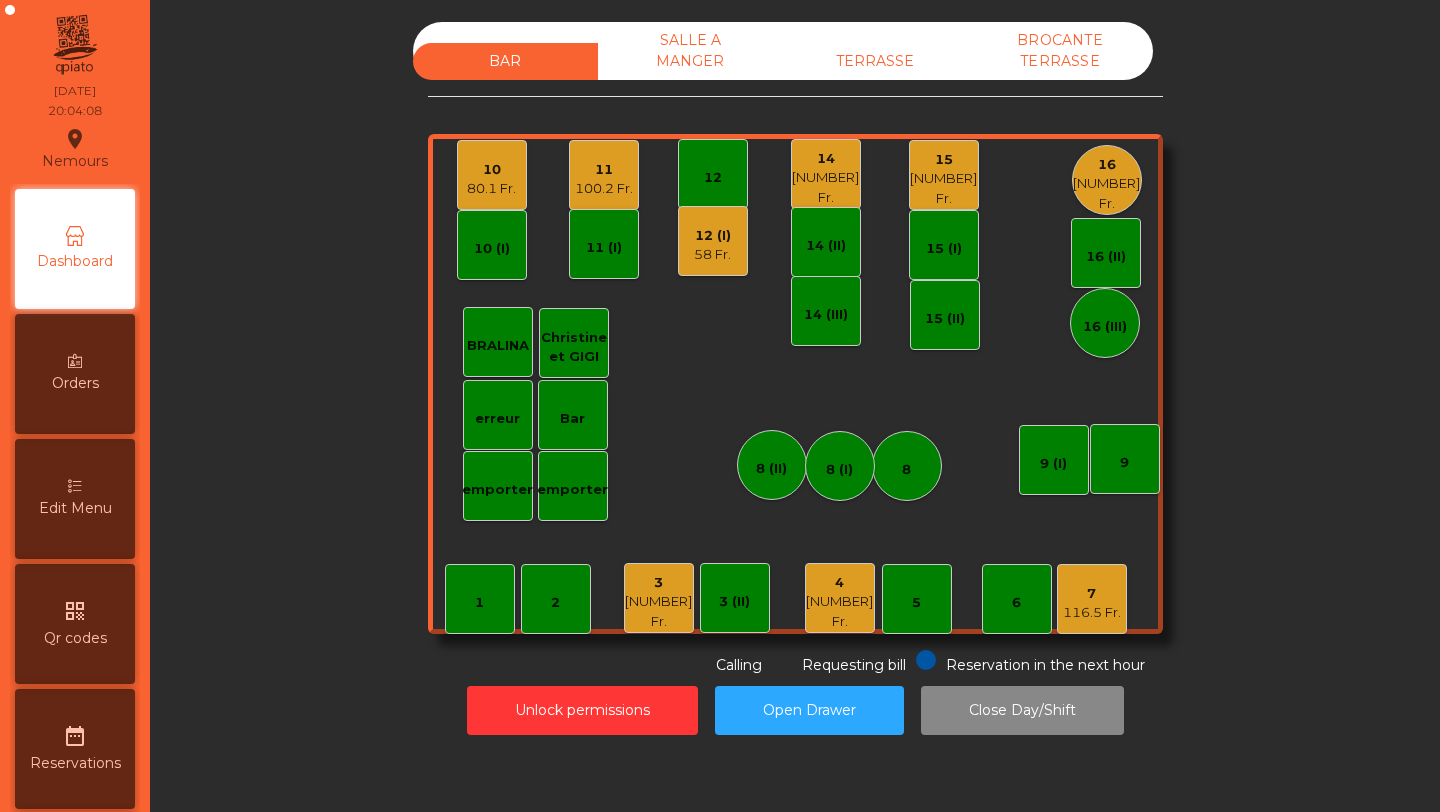 click on "7" 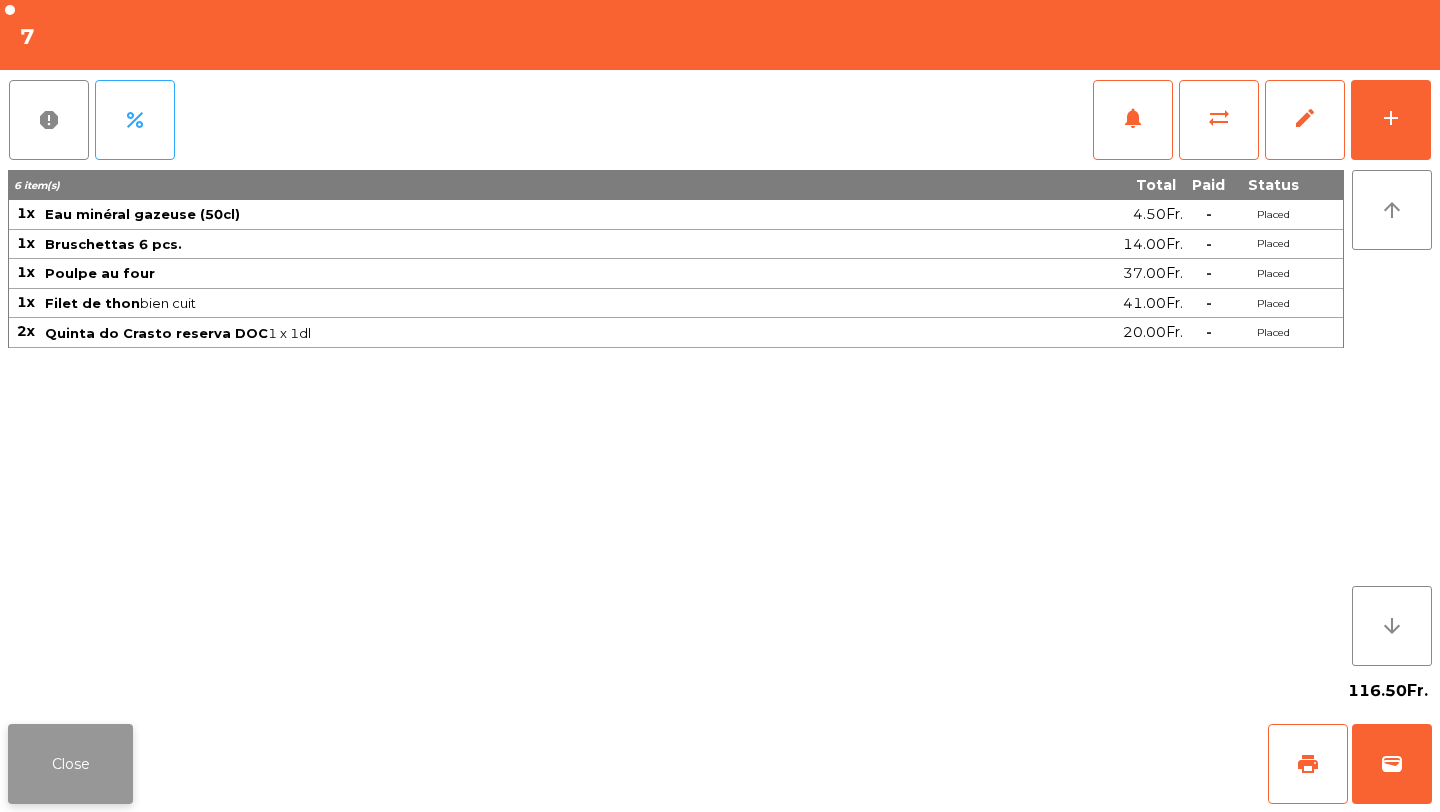 click on "Close" 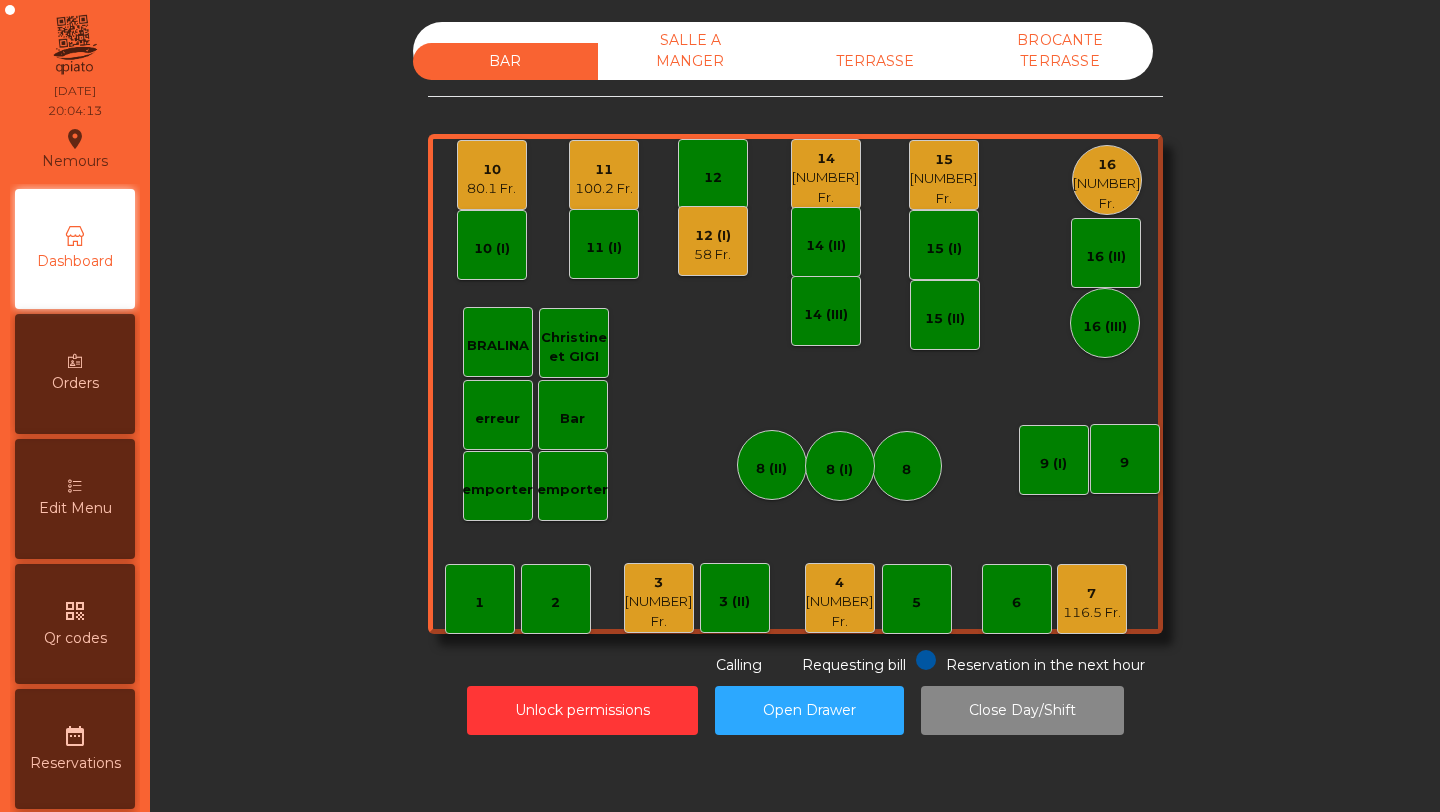 click on "58 Fr." 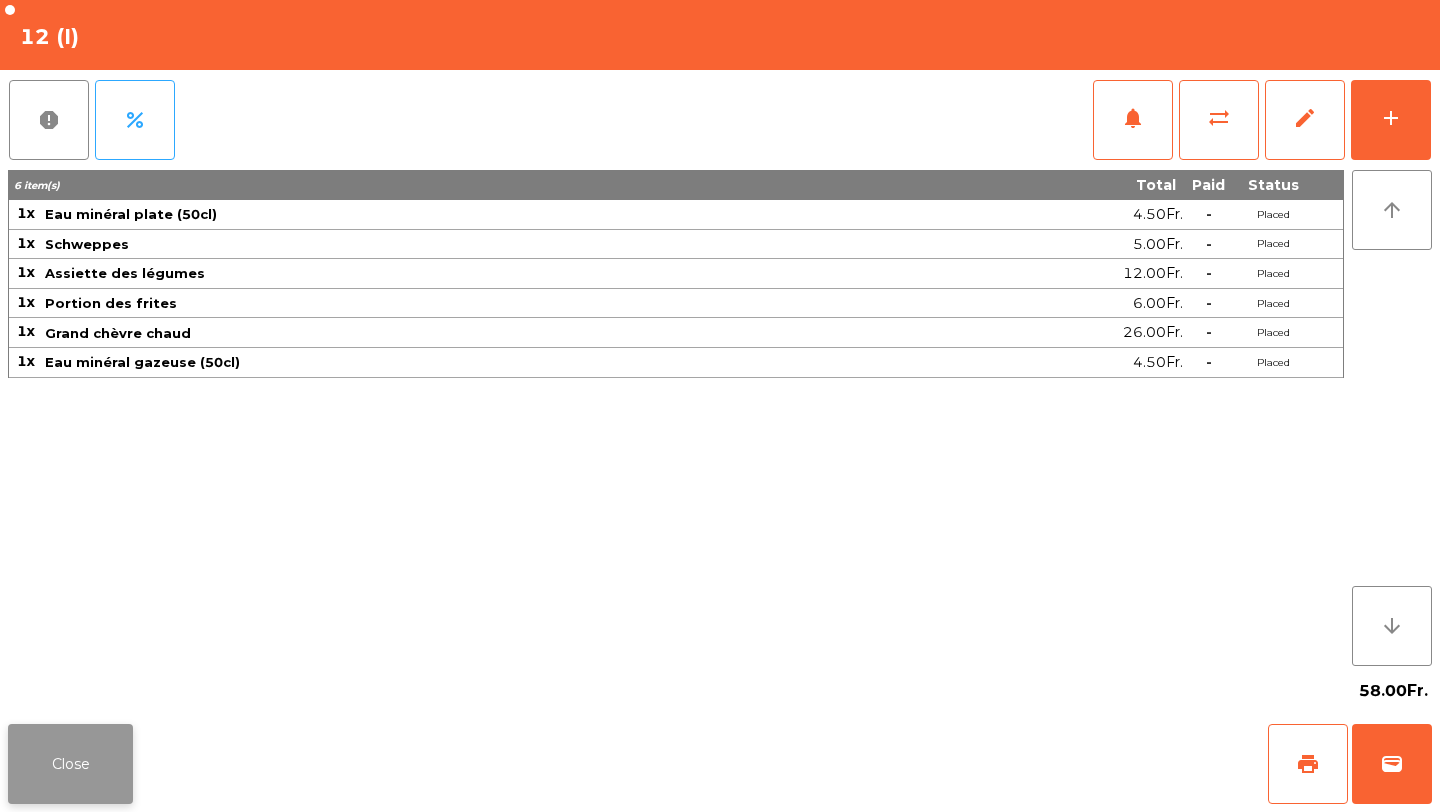 click on "Close" 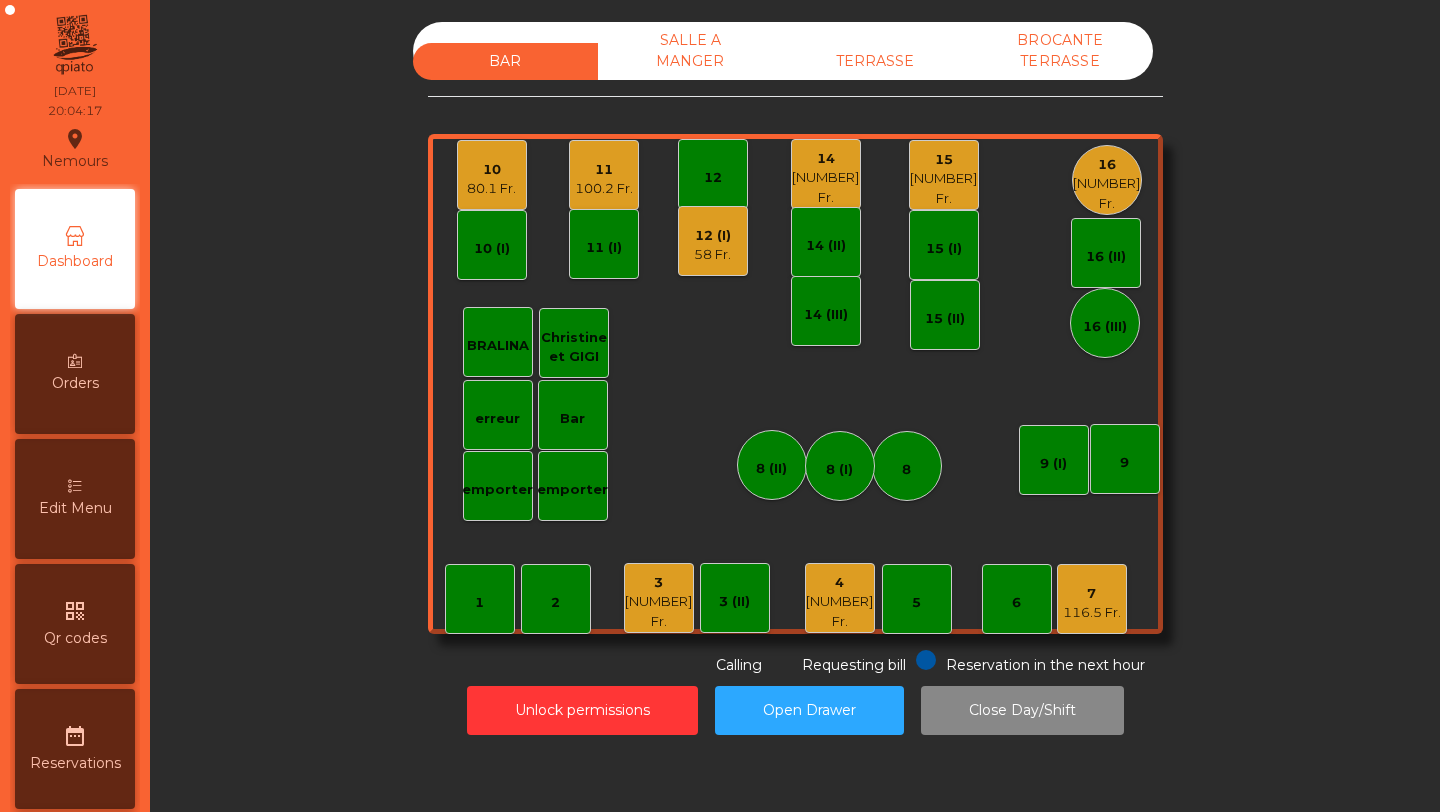 scroll, scrollTop: 887, scrollLeft: 0, axis: vertical 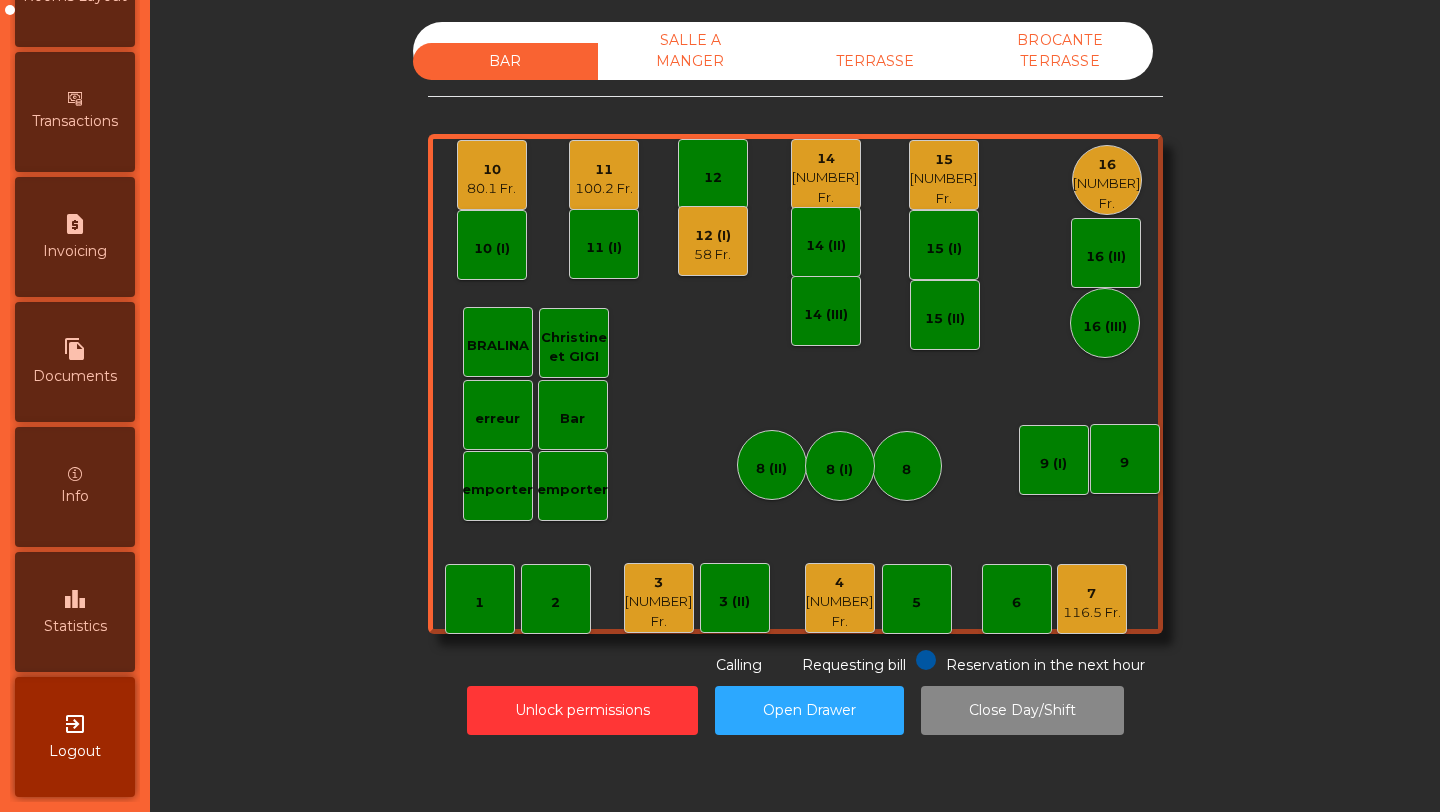 click on "Statistics" at bounding box center (75, 626) 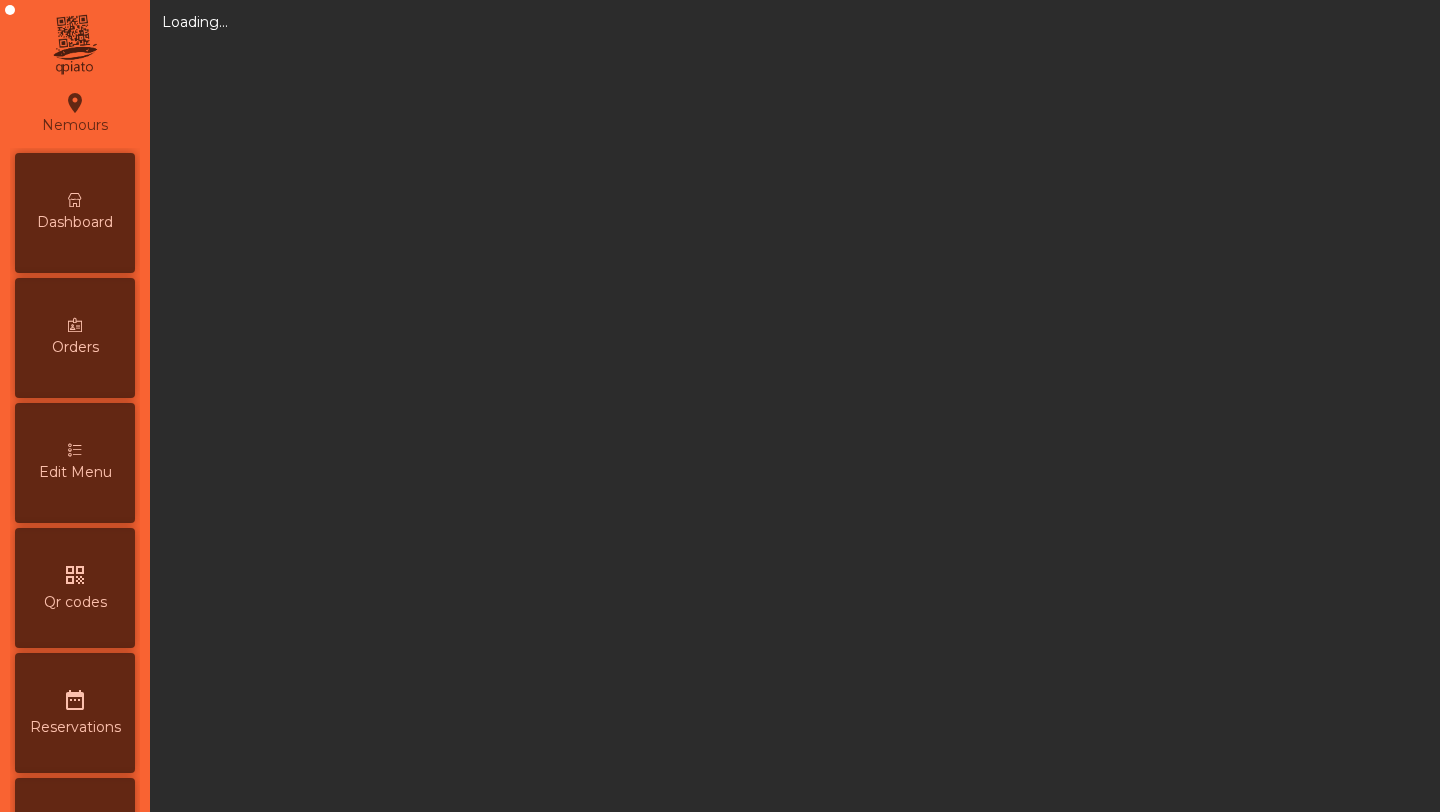 scroll, scrollTop: 0, scrollLeft: 0, axis: both 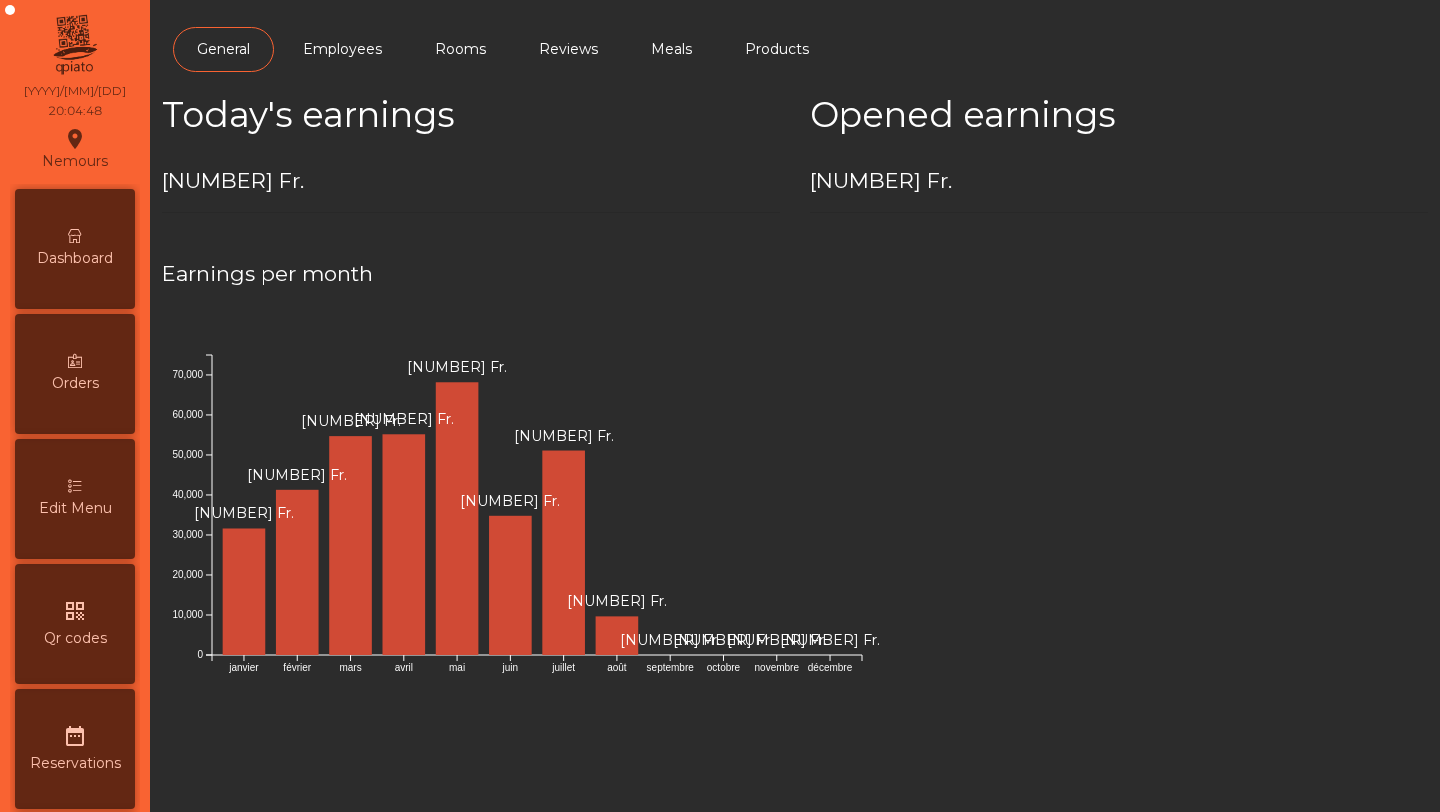 click on "Dashboard" at bounding box center [75, 258] 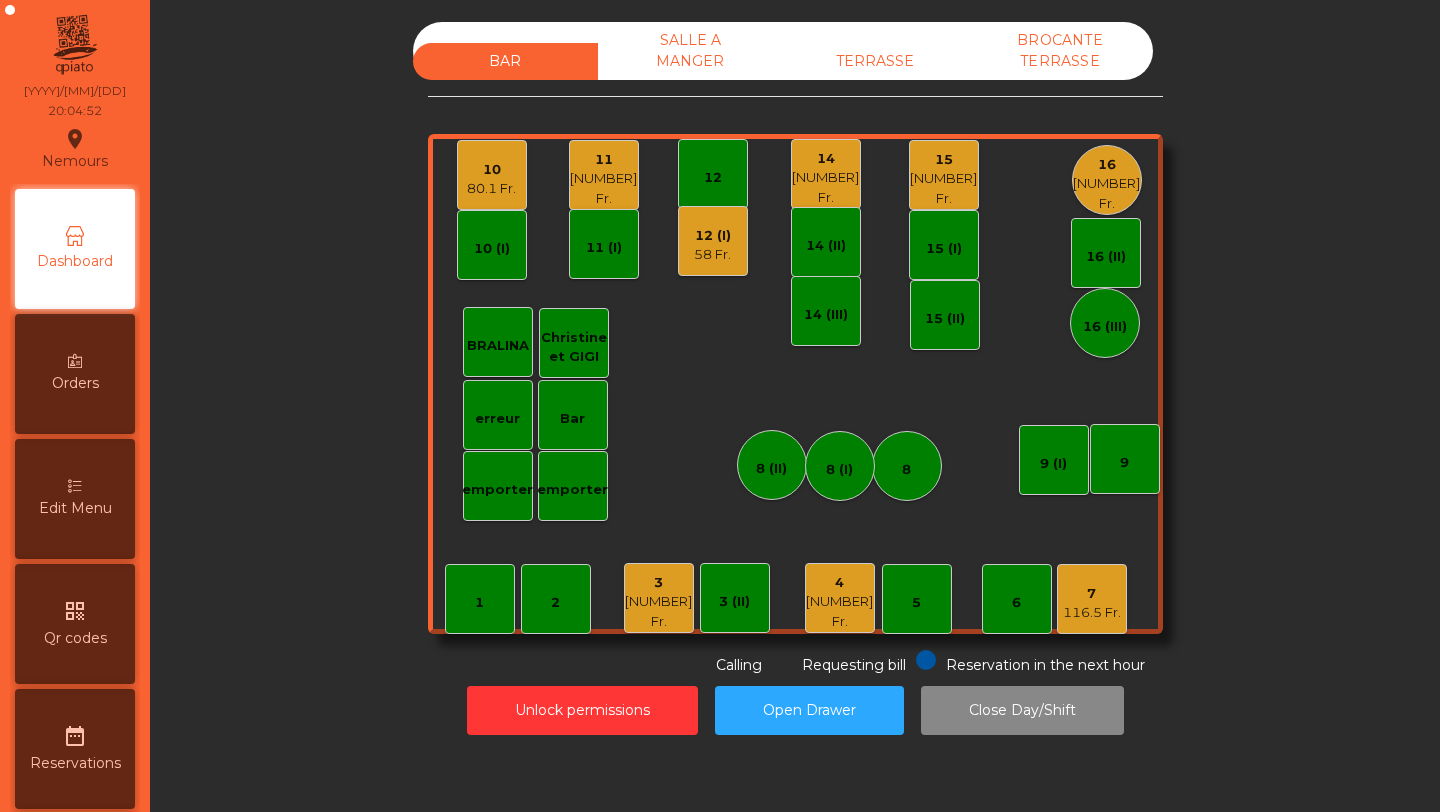 click on "16" 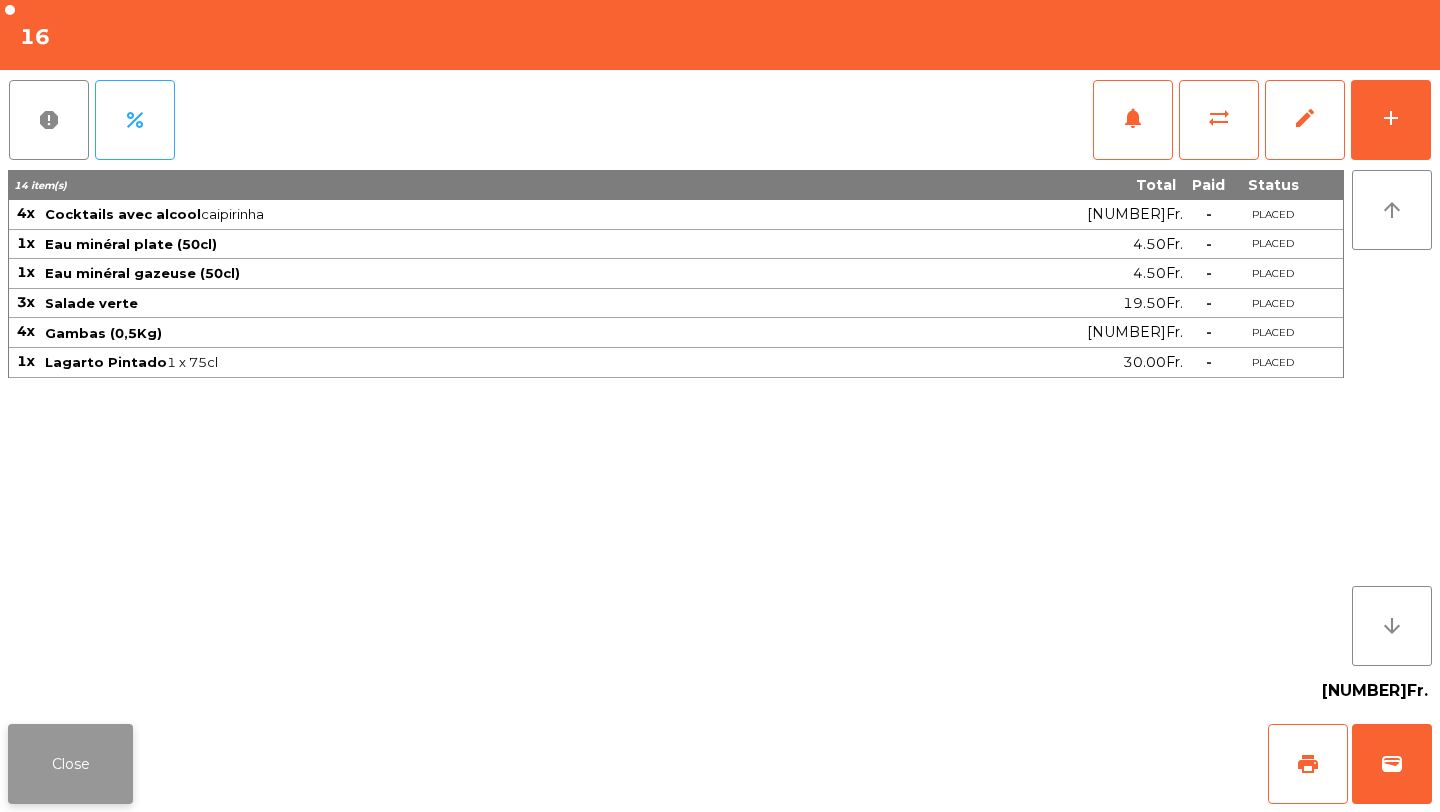 click on "Close" 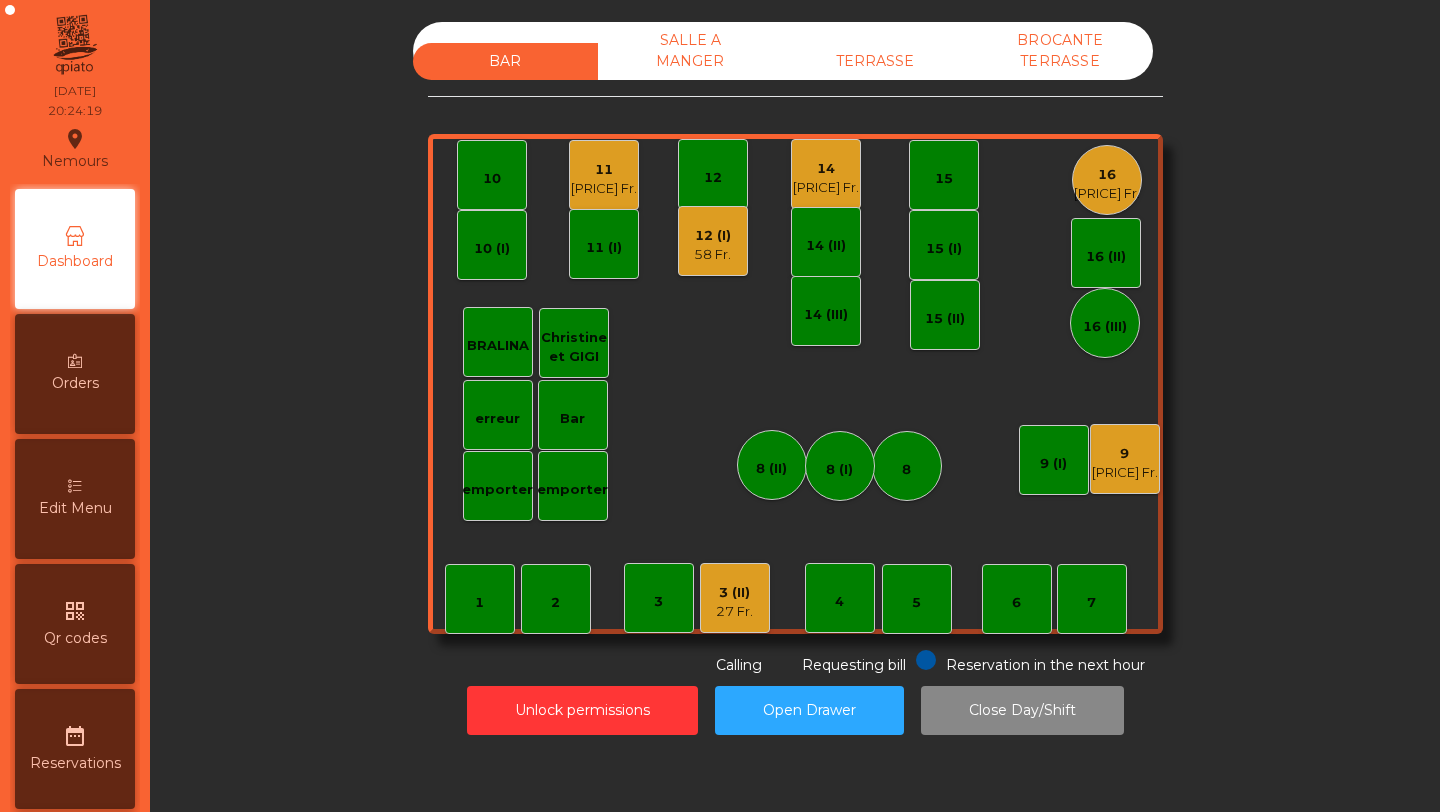 scroll, scrollTop: 0, scrollLeft: 0, axis: both 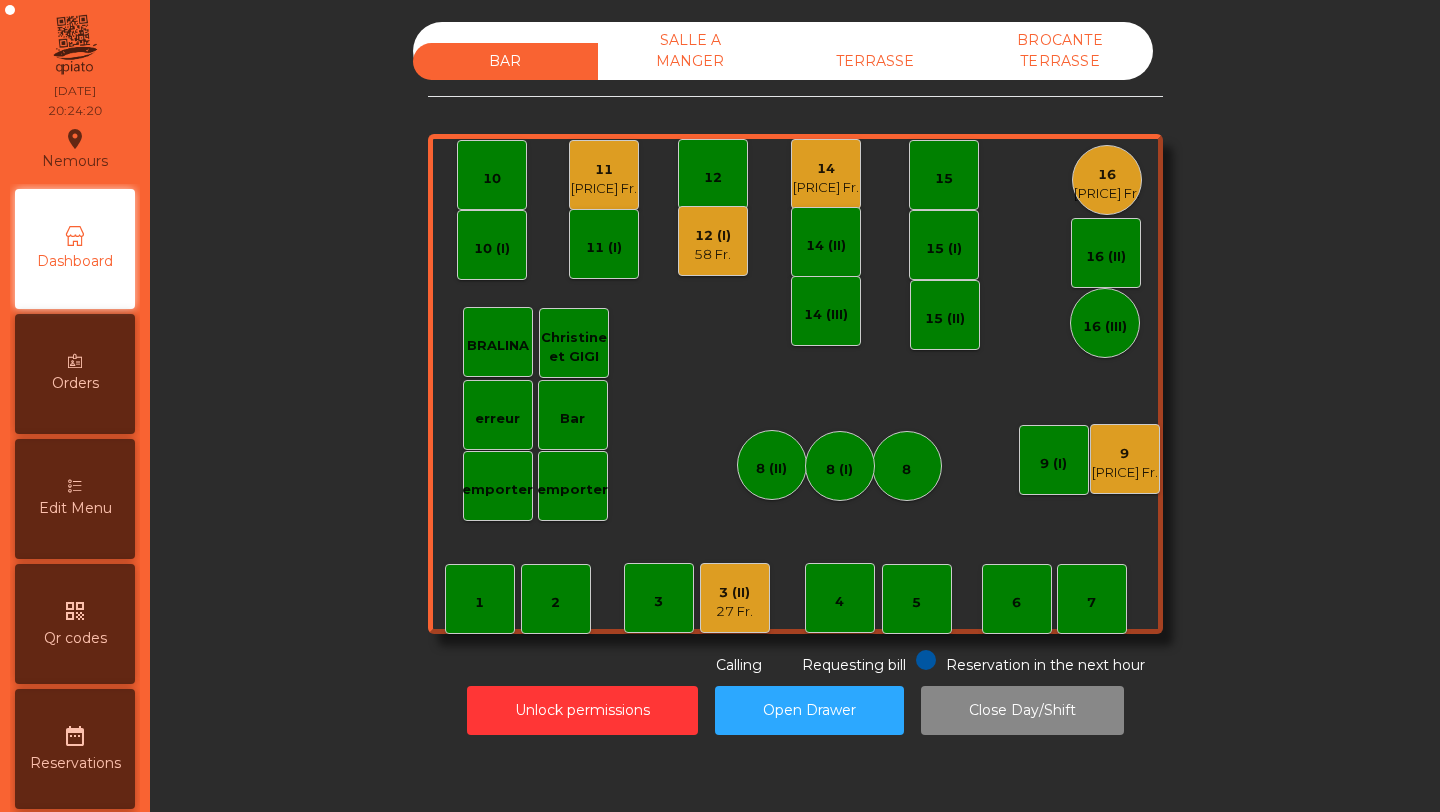 click on "9   70 Fr." 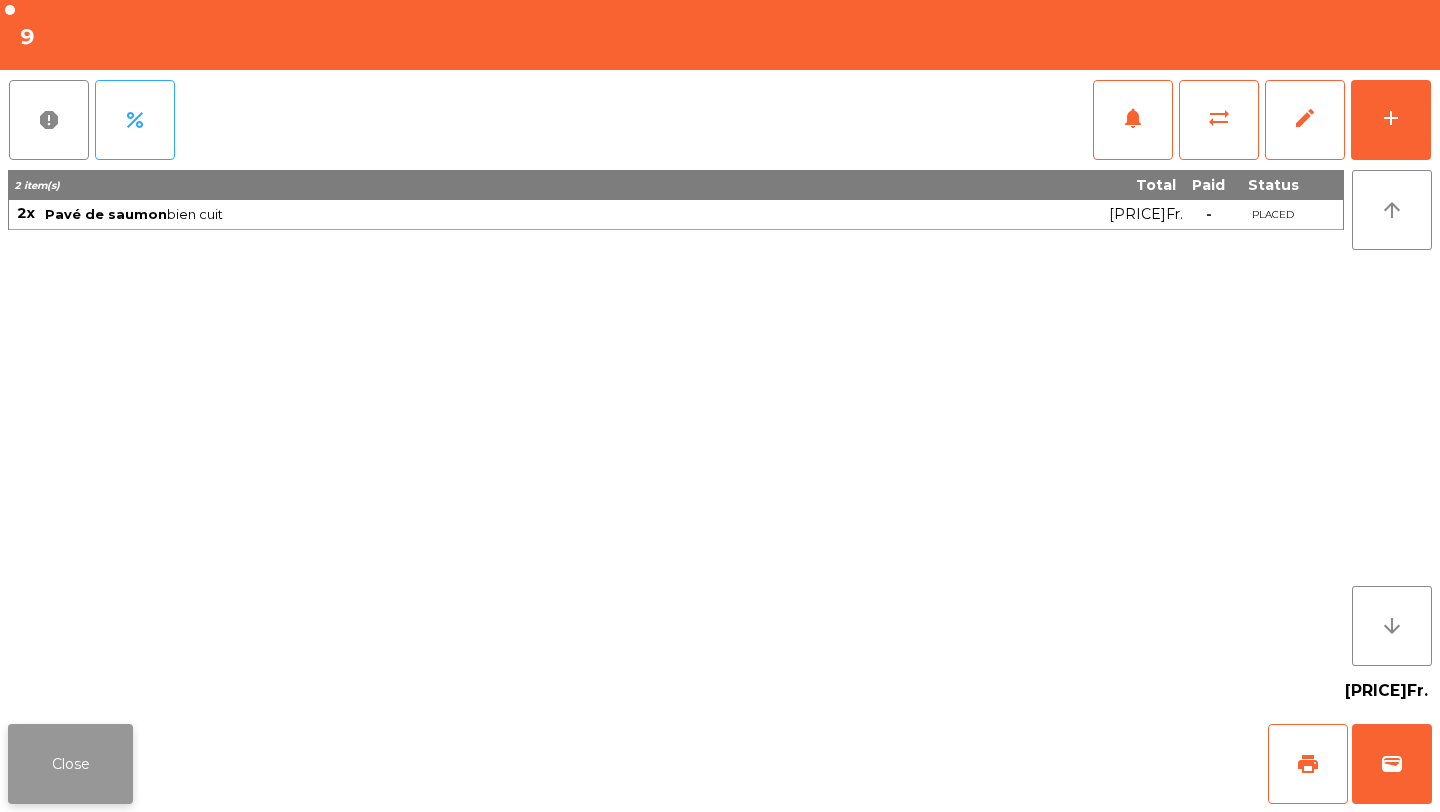 click on "Close" 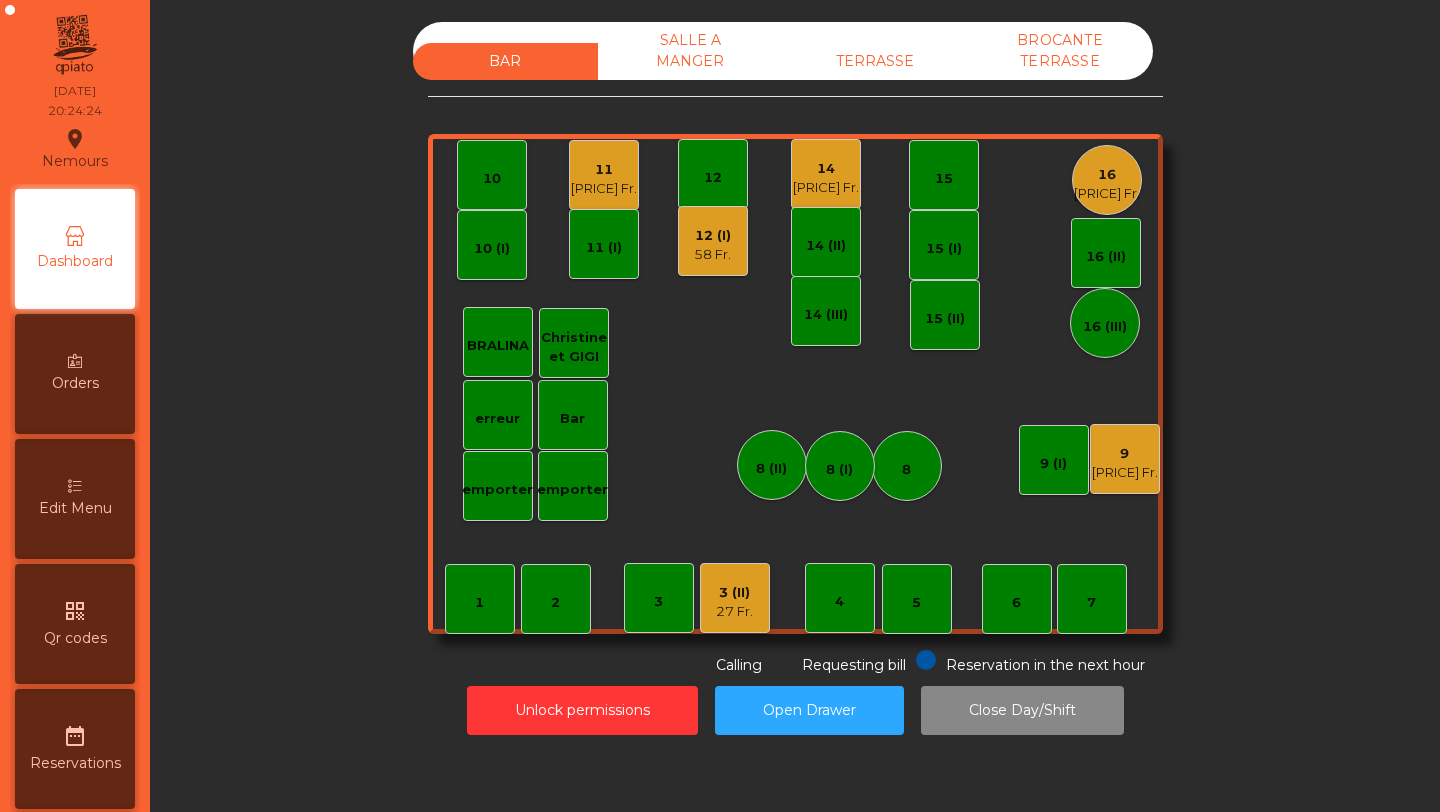 click on "3 (II)" 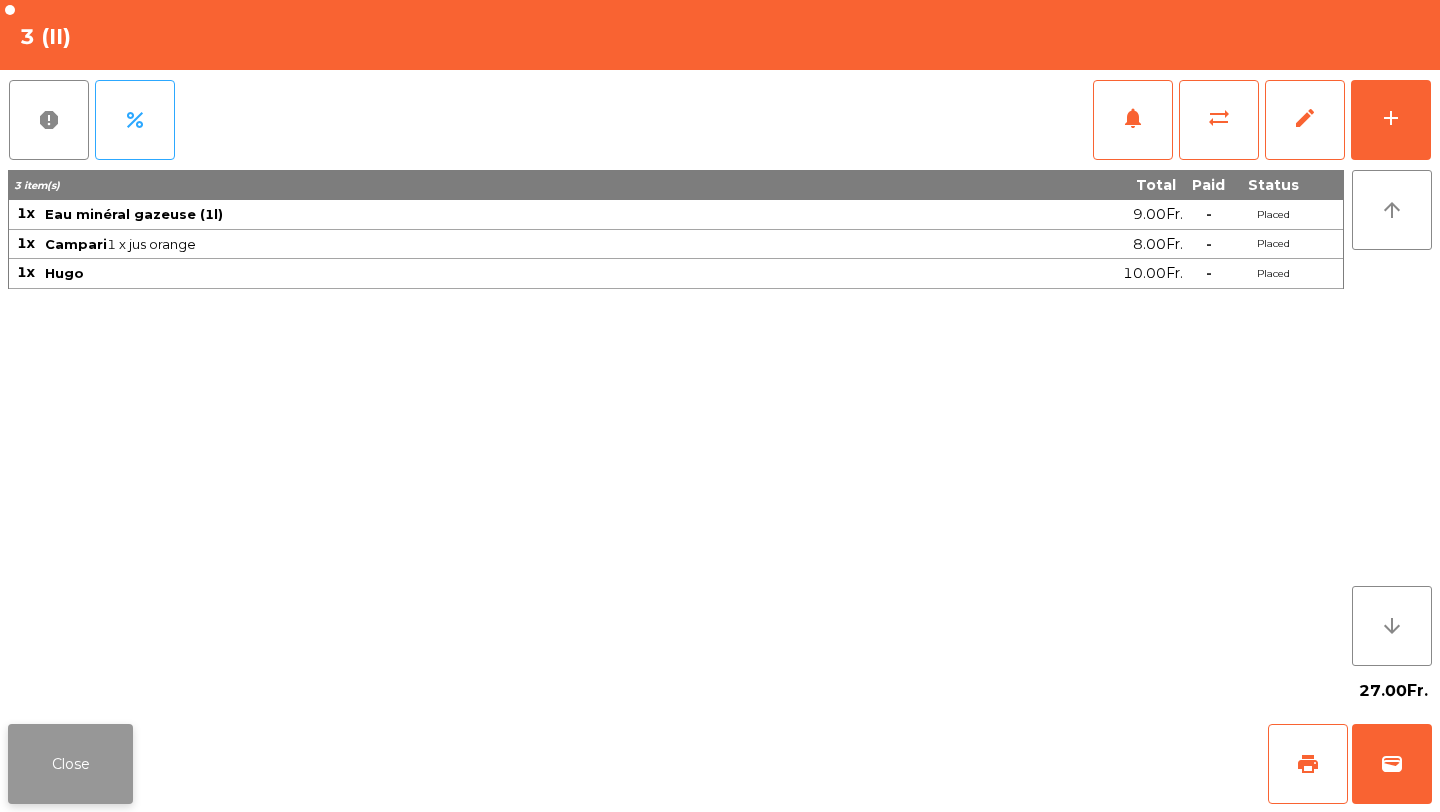 click on "Close" 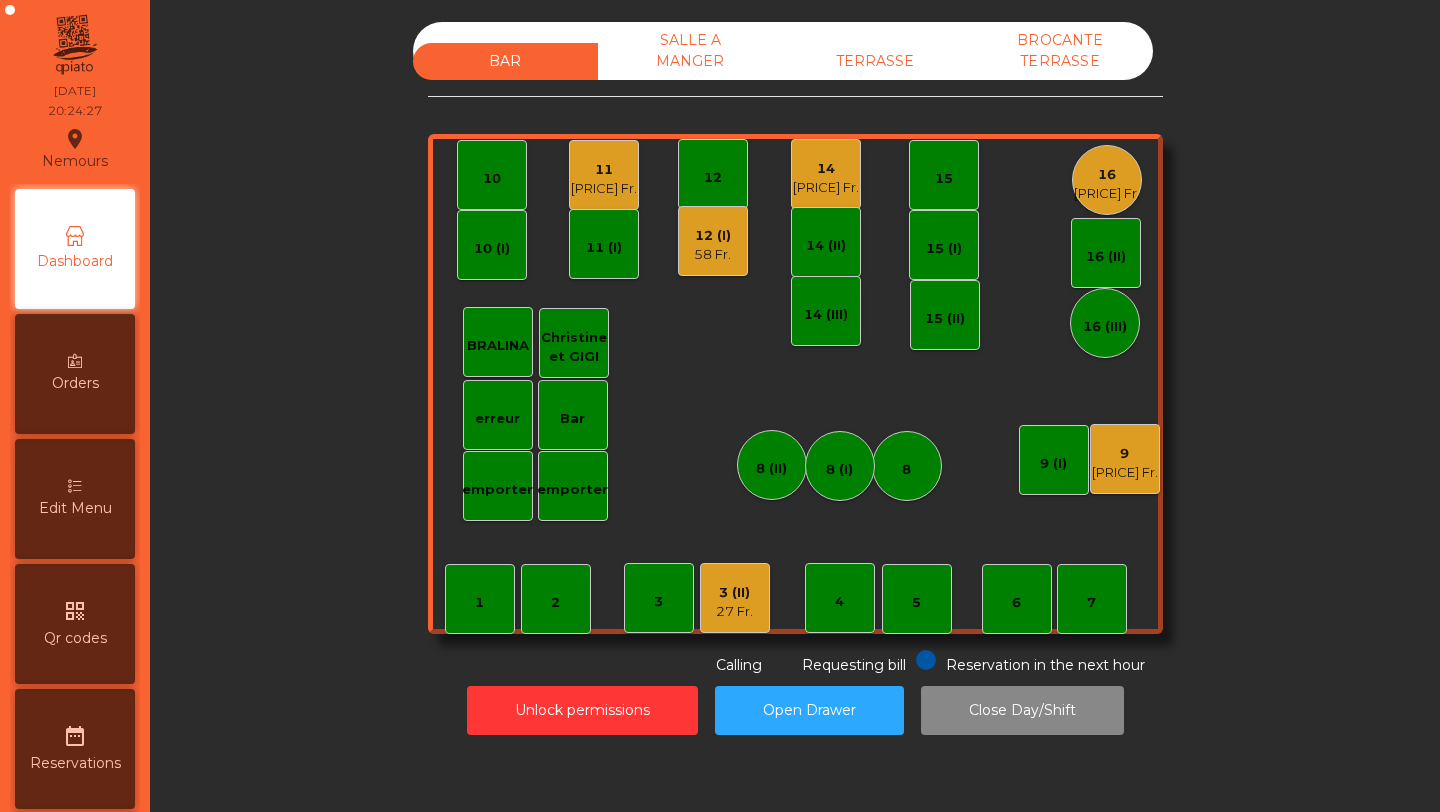 click on "135.9 Fr." 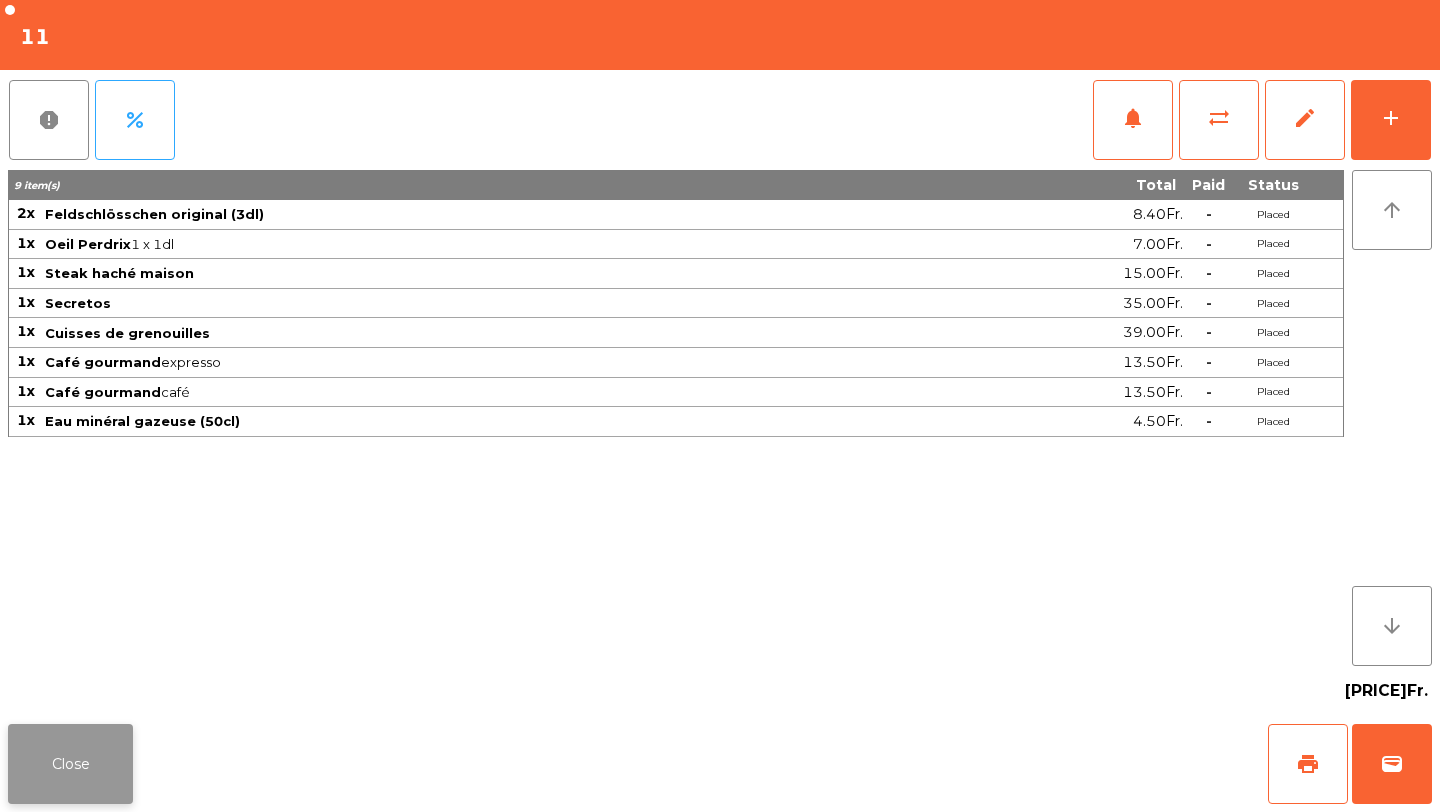click on "Close" 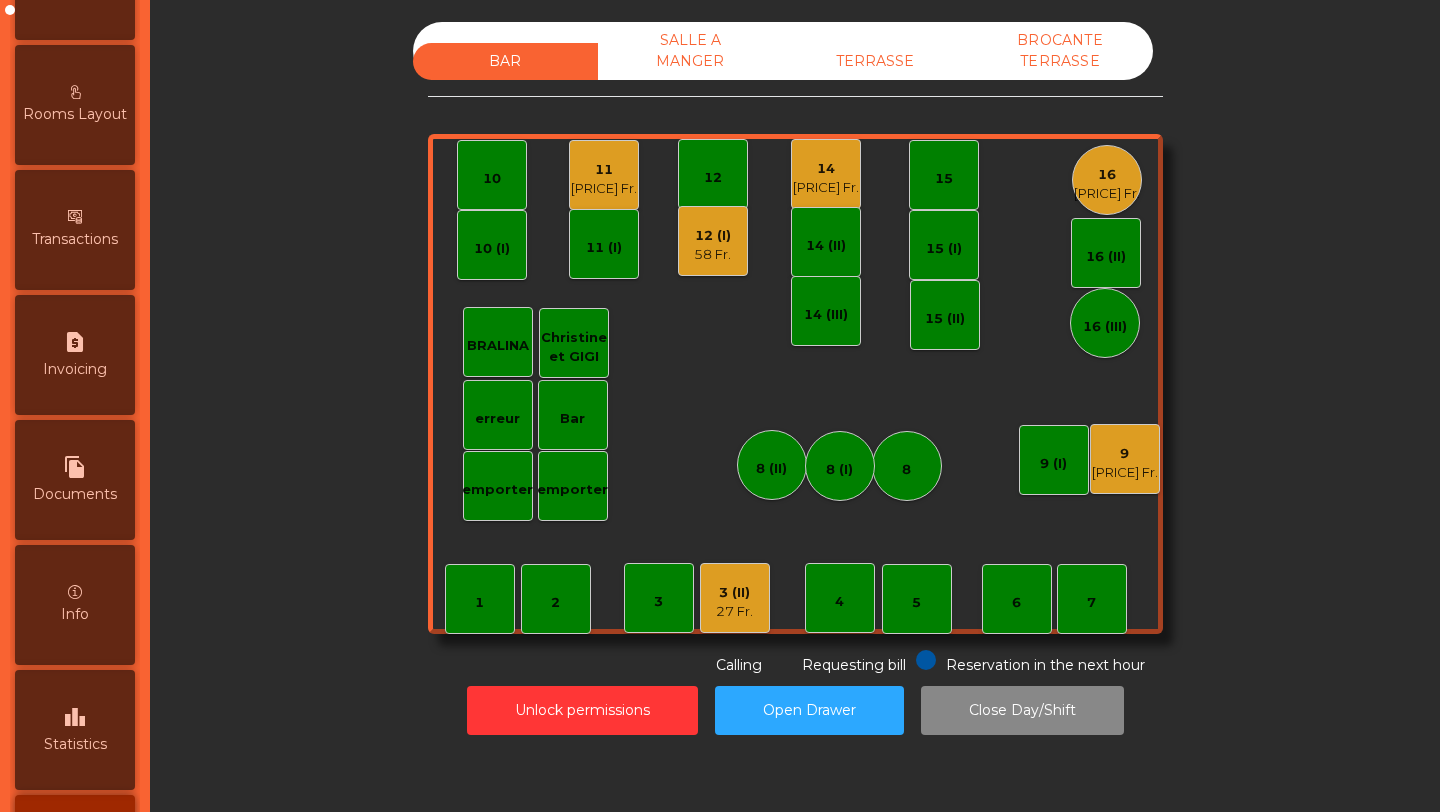 scroll, scrollTop: 887, scrollLeft: 0, axis: vertical 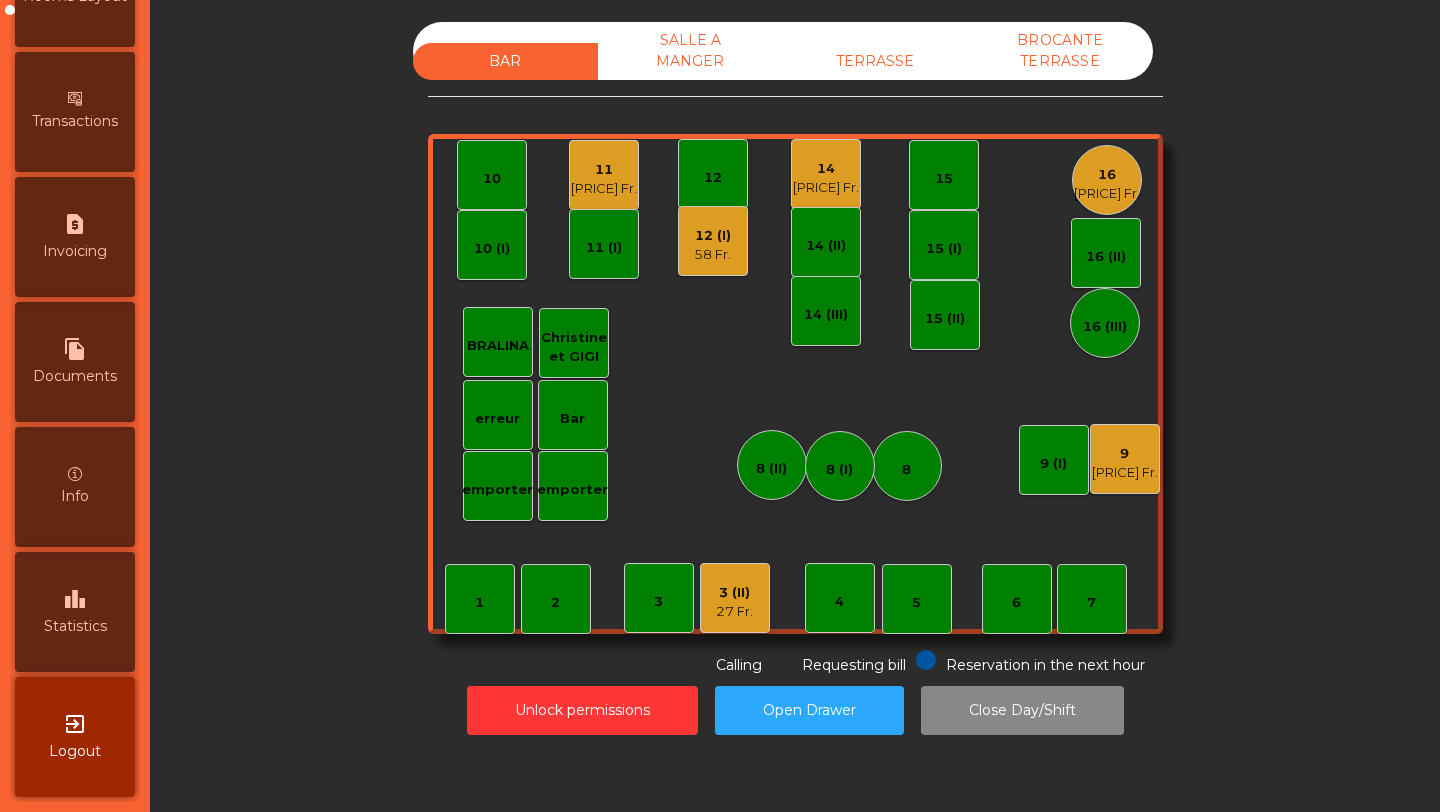 click on "Statistics" at bounding box center [75, 626] 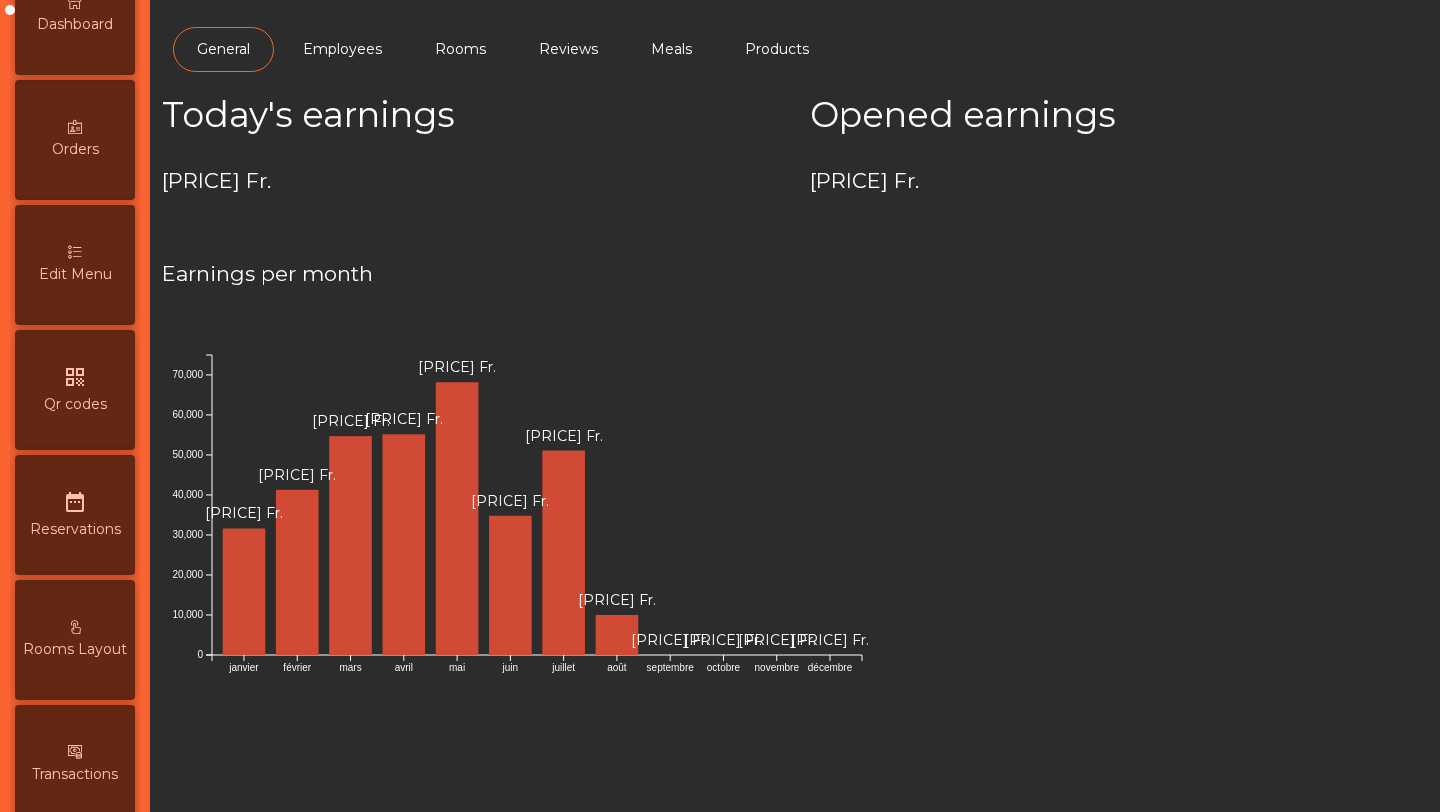 scroll, scrollTop: 0, scrollLeft: 0, axis: both 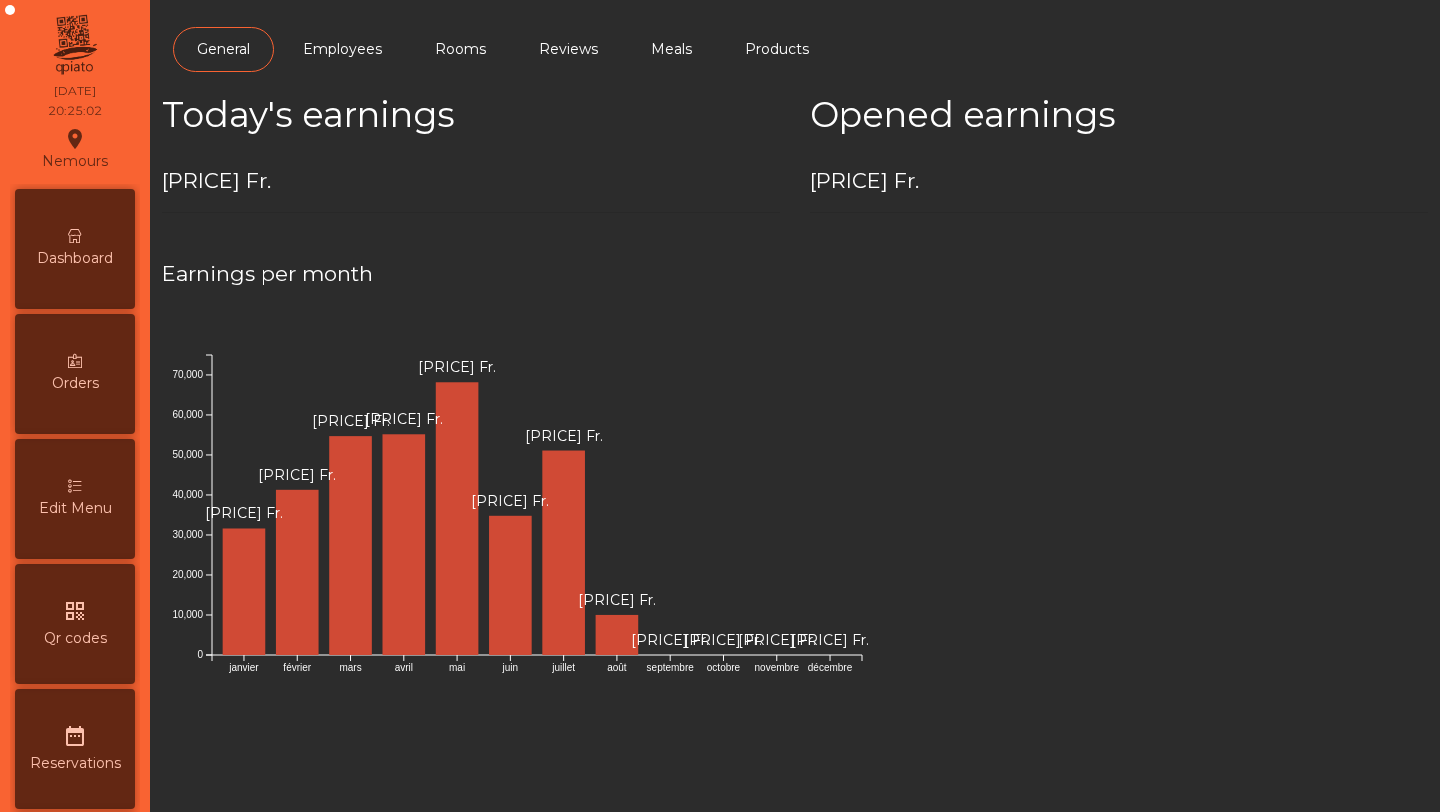 click on "Dashboard" at bounding box center [75, 258] 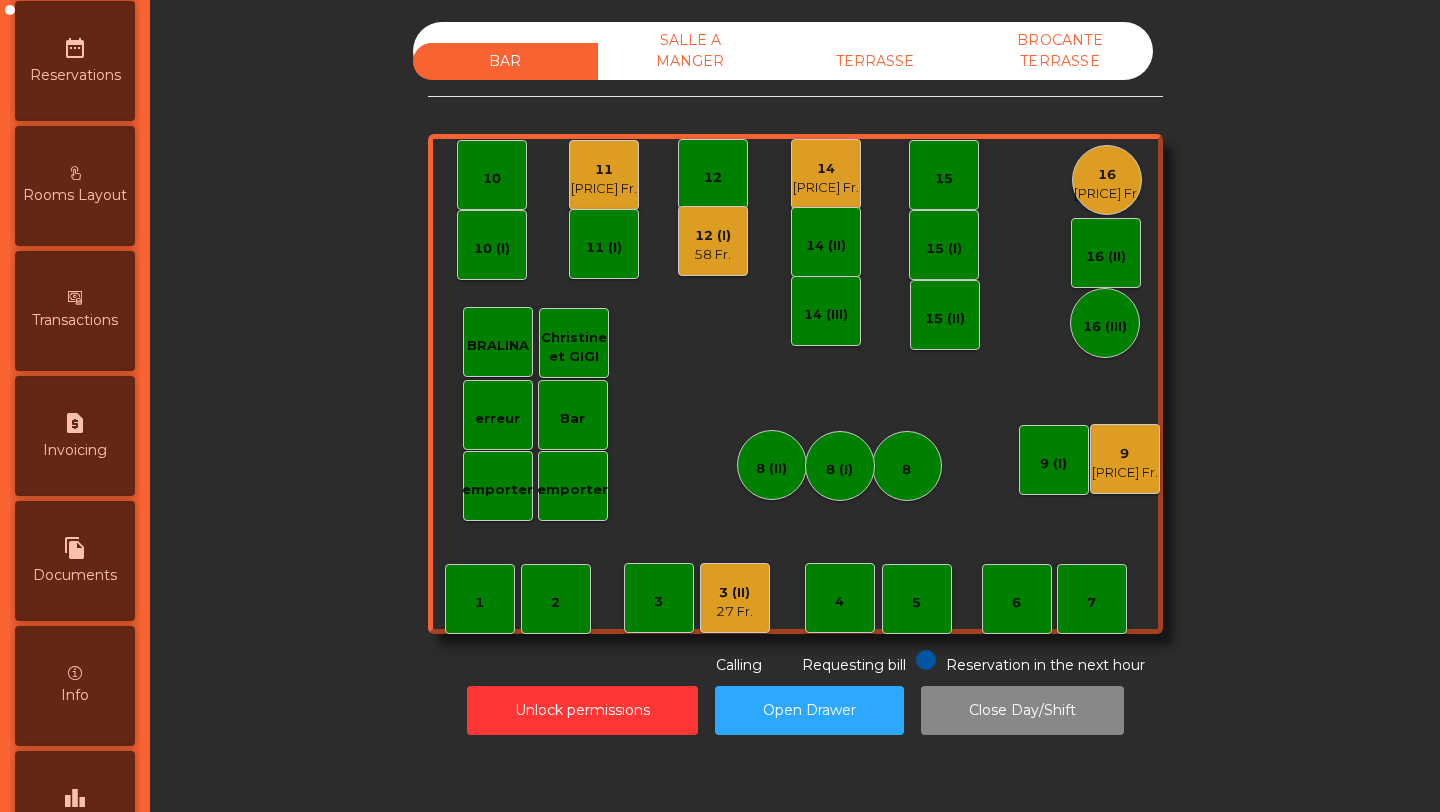 scroll, scrollTop: 887, scrollLeft: 0, axis: vertical 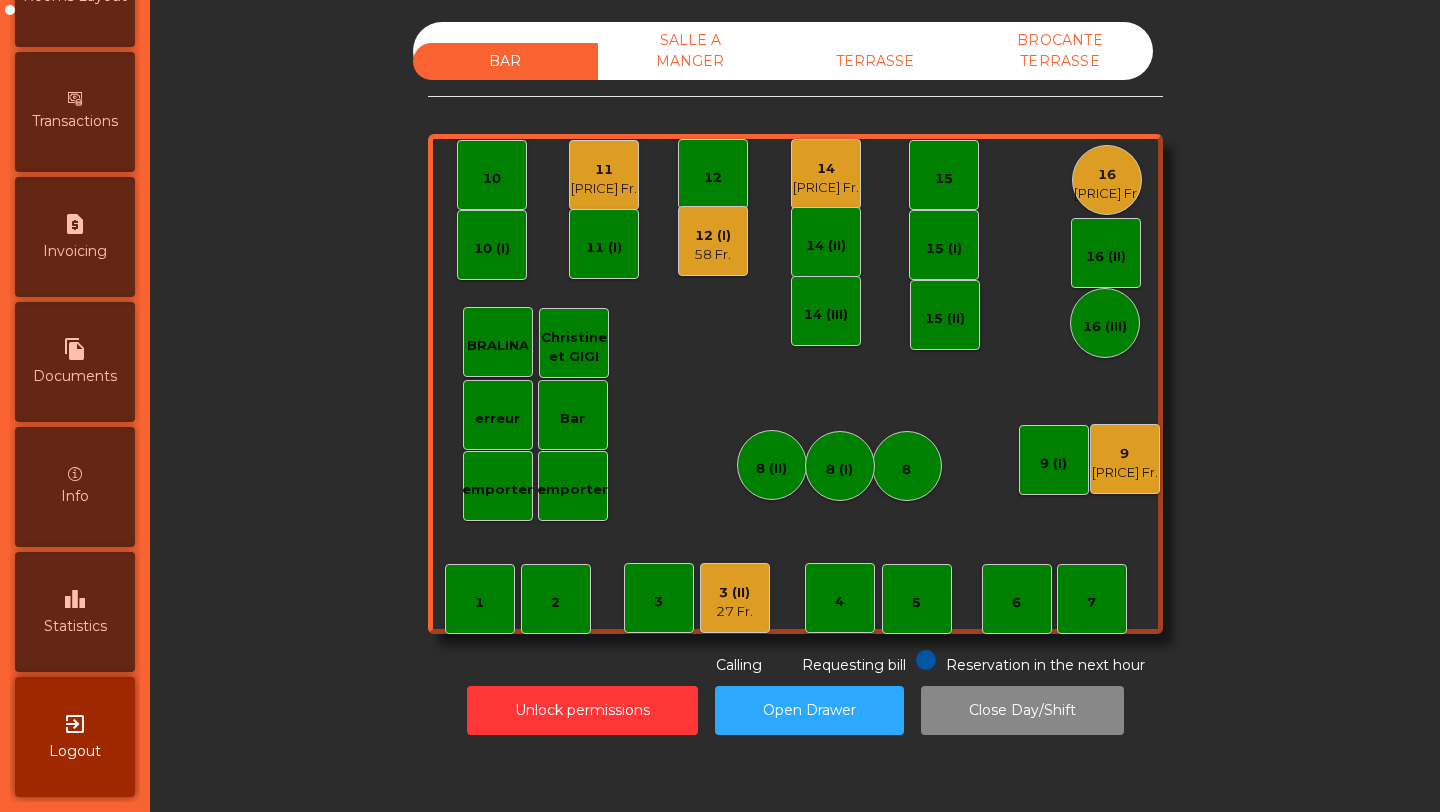 click on "Statistics" at bounding box center [75, 626] 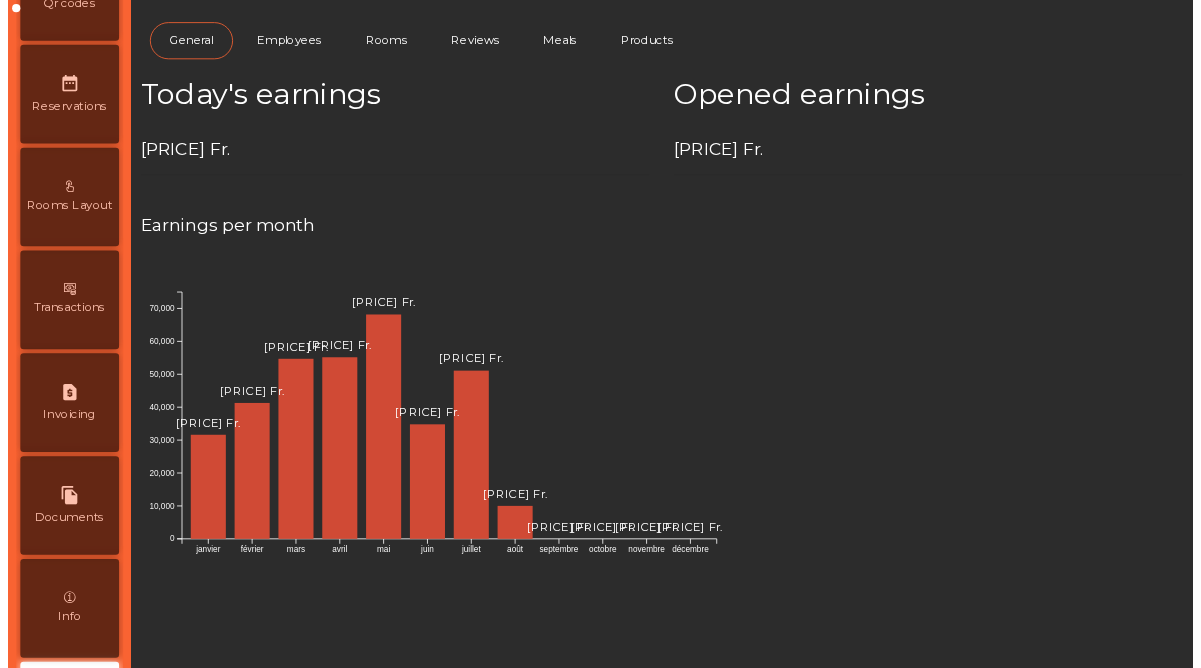 scroll, scrollTop: 0, scrollLeft: 0, axis: both 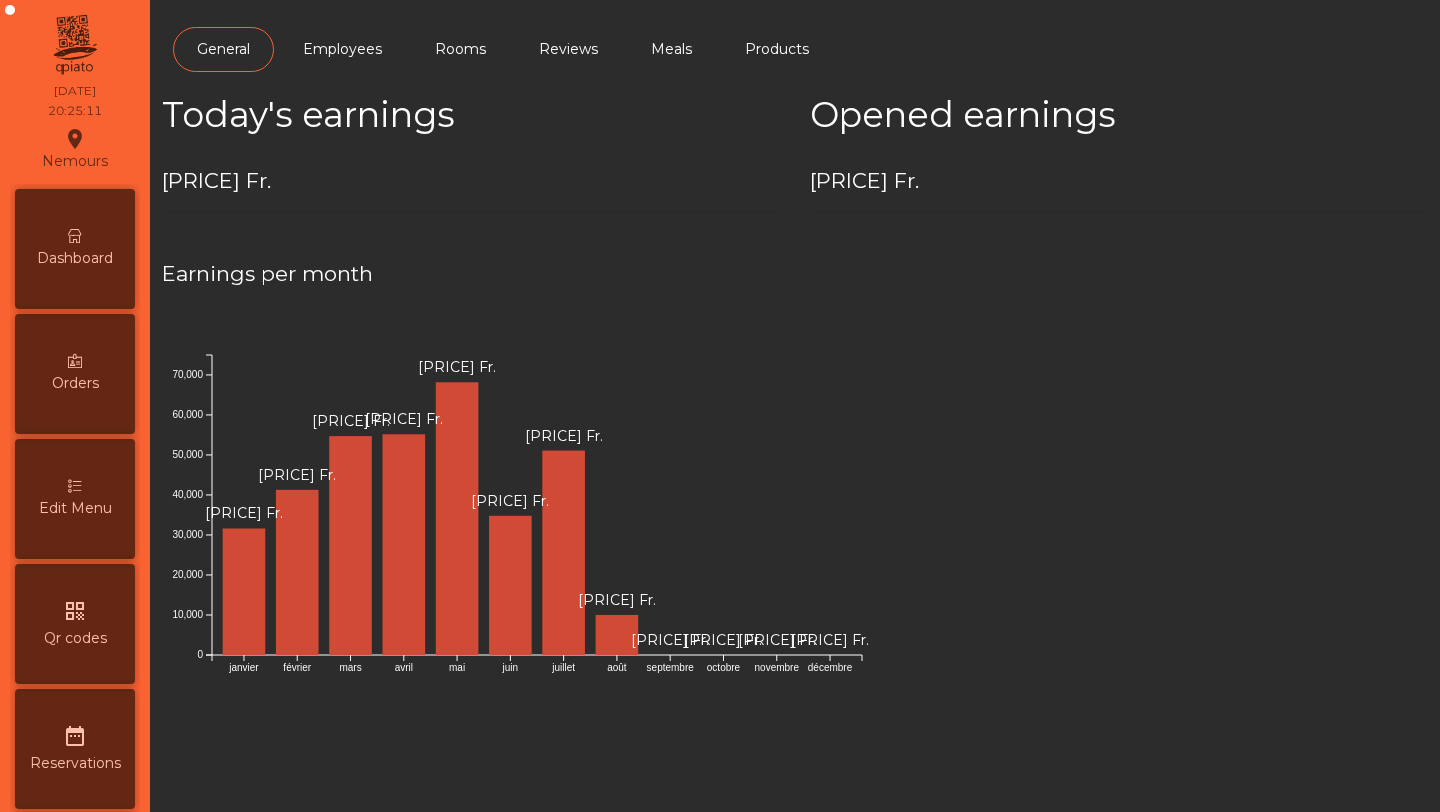 click on "Dashboard" at bounding box center [75, 249] 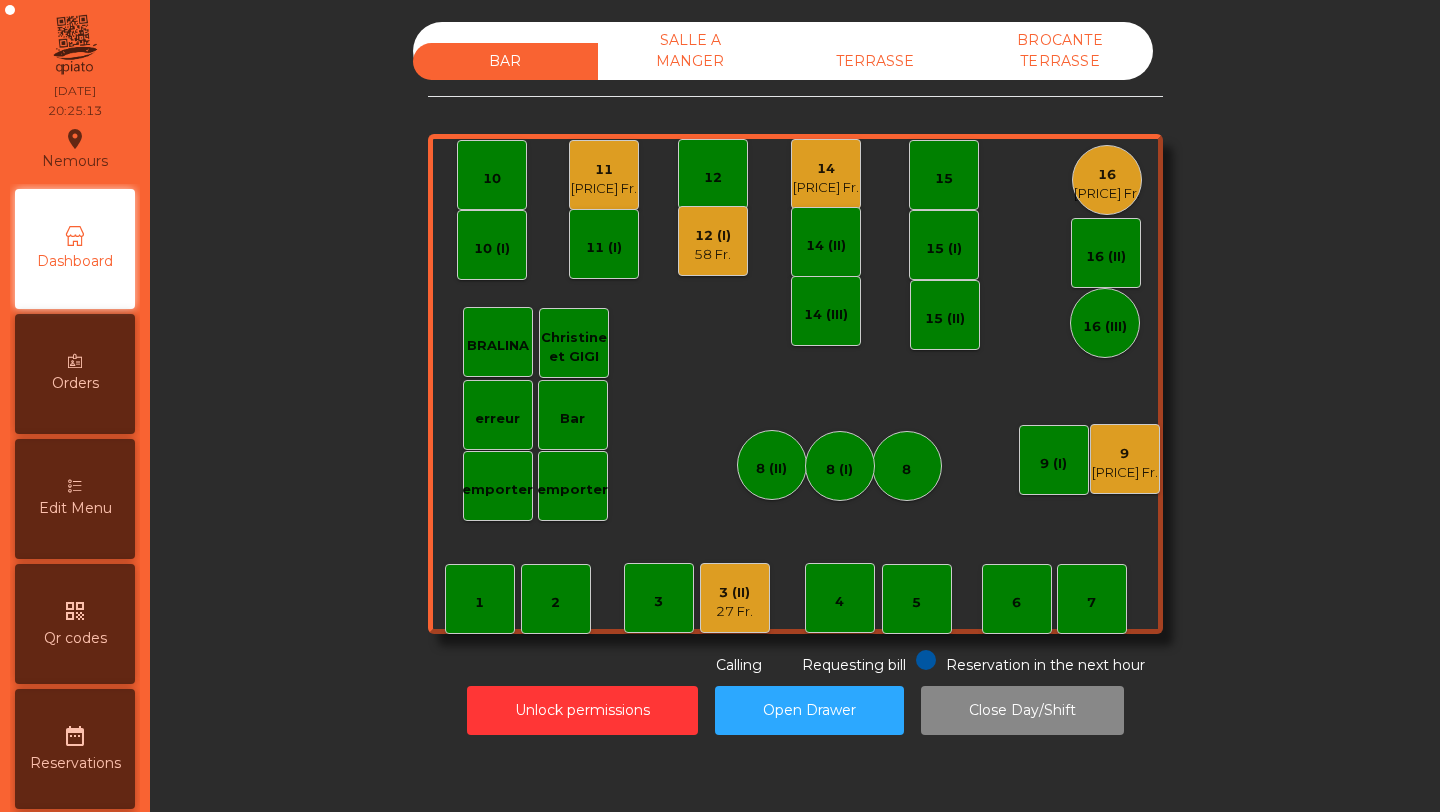 click on "16" 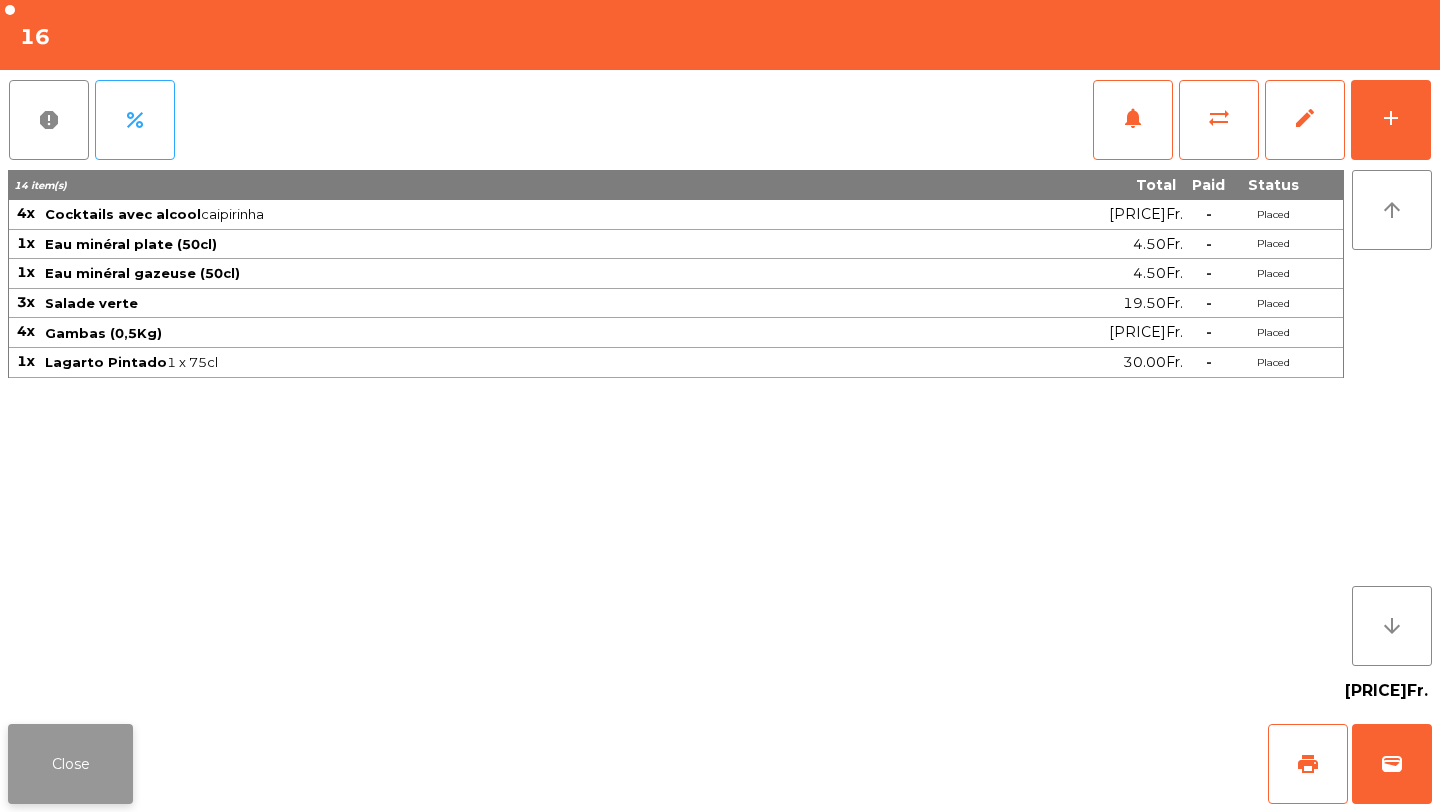 click on "Close" 